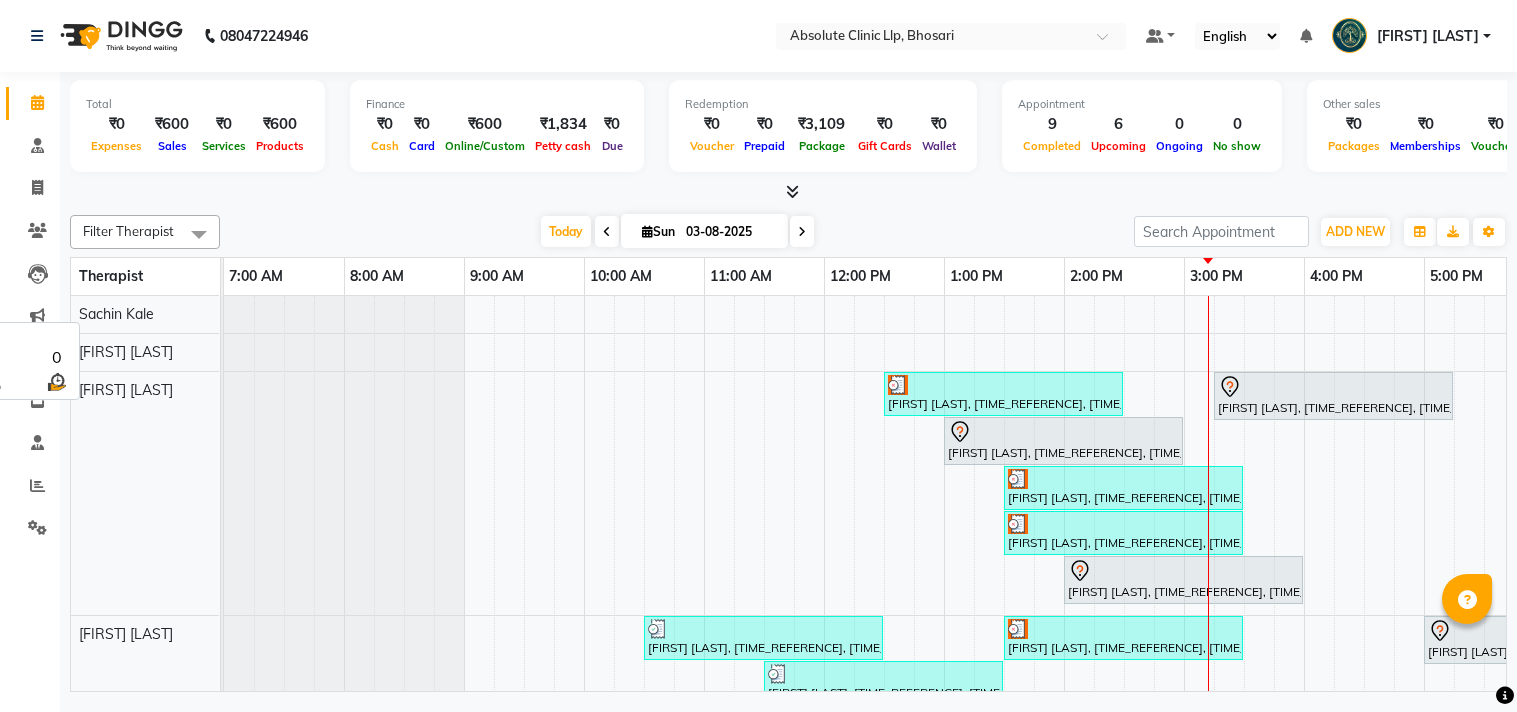scroll, scrollTop: 0, scrollLeft: 0, axis: both 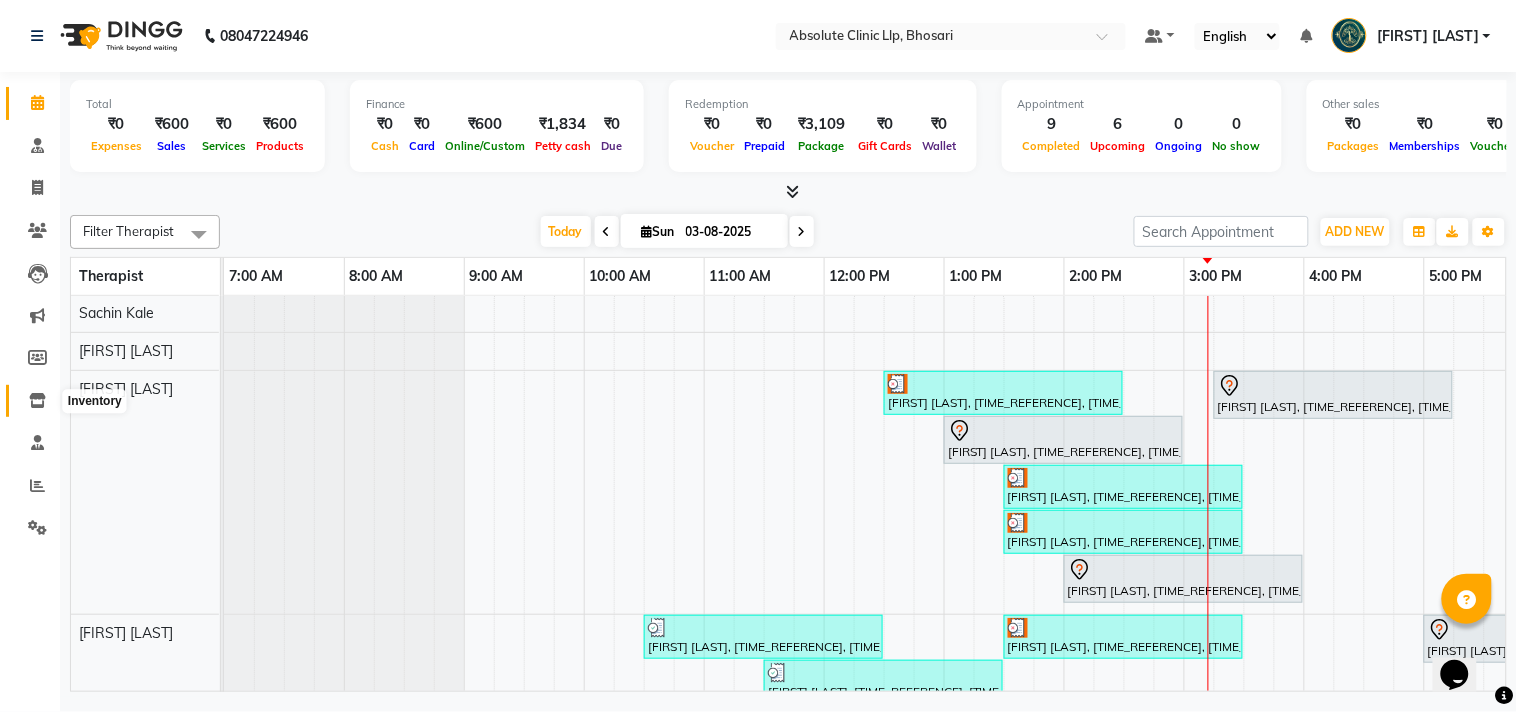 click 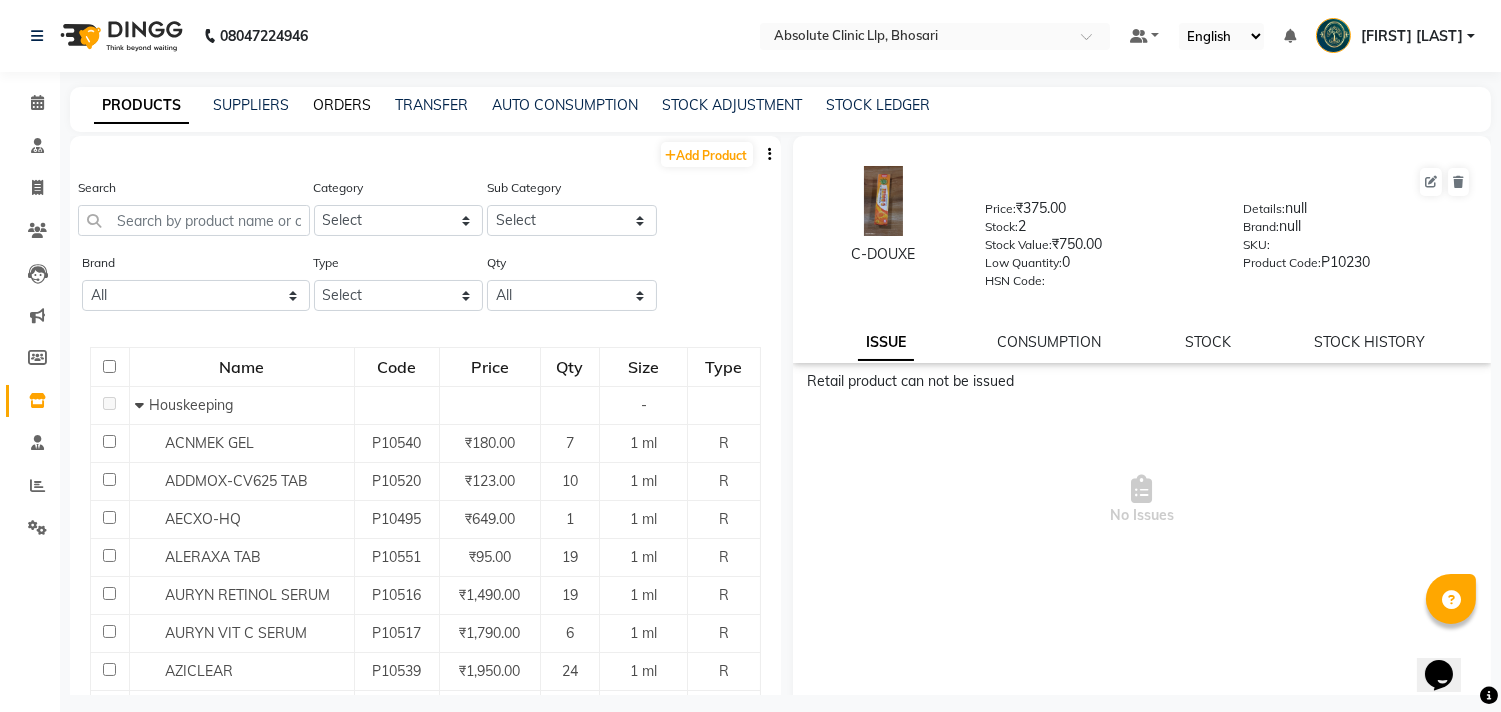 click on "ORDERS" 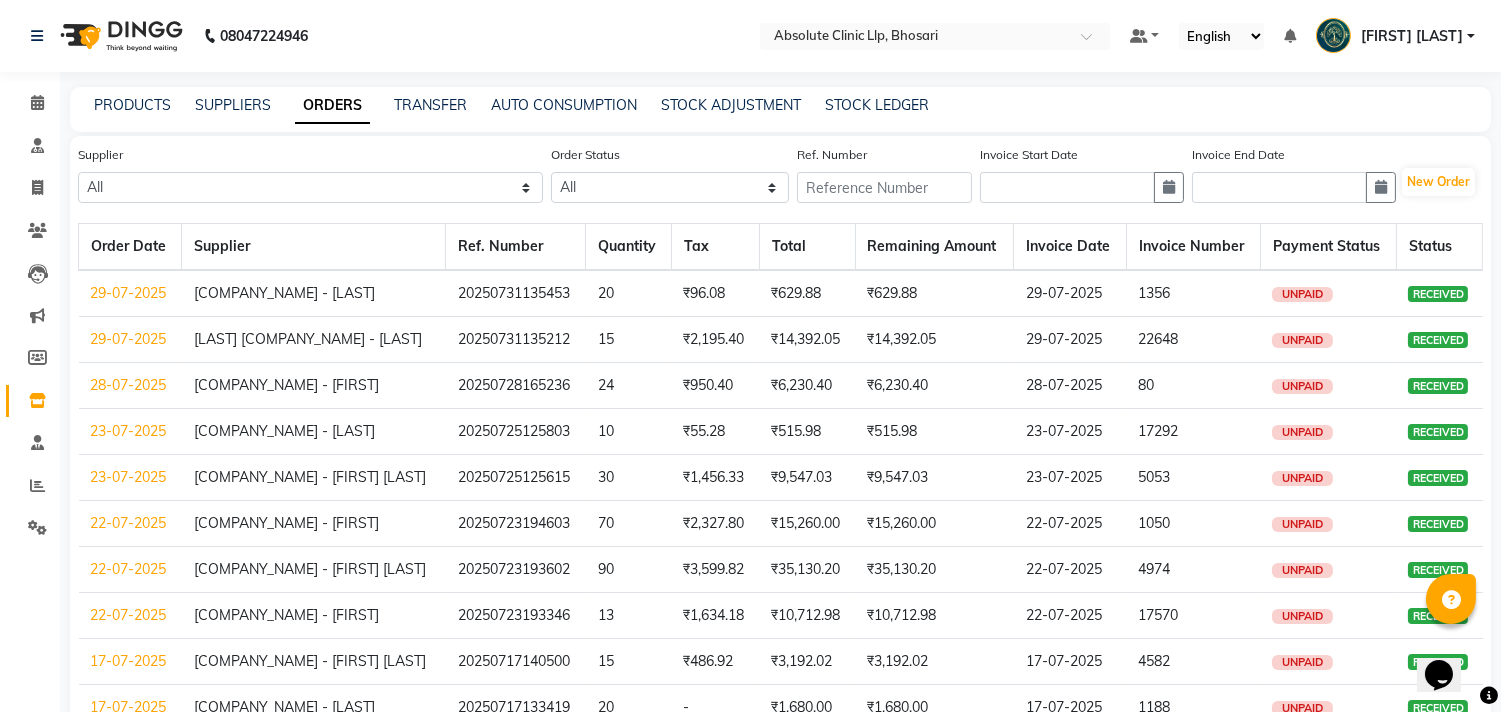click on "29-07-2025" 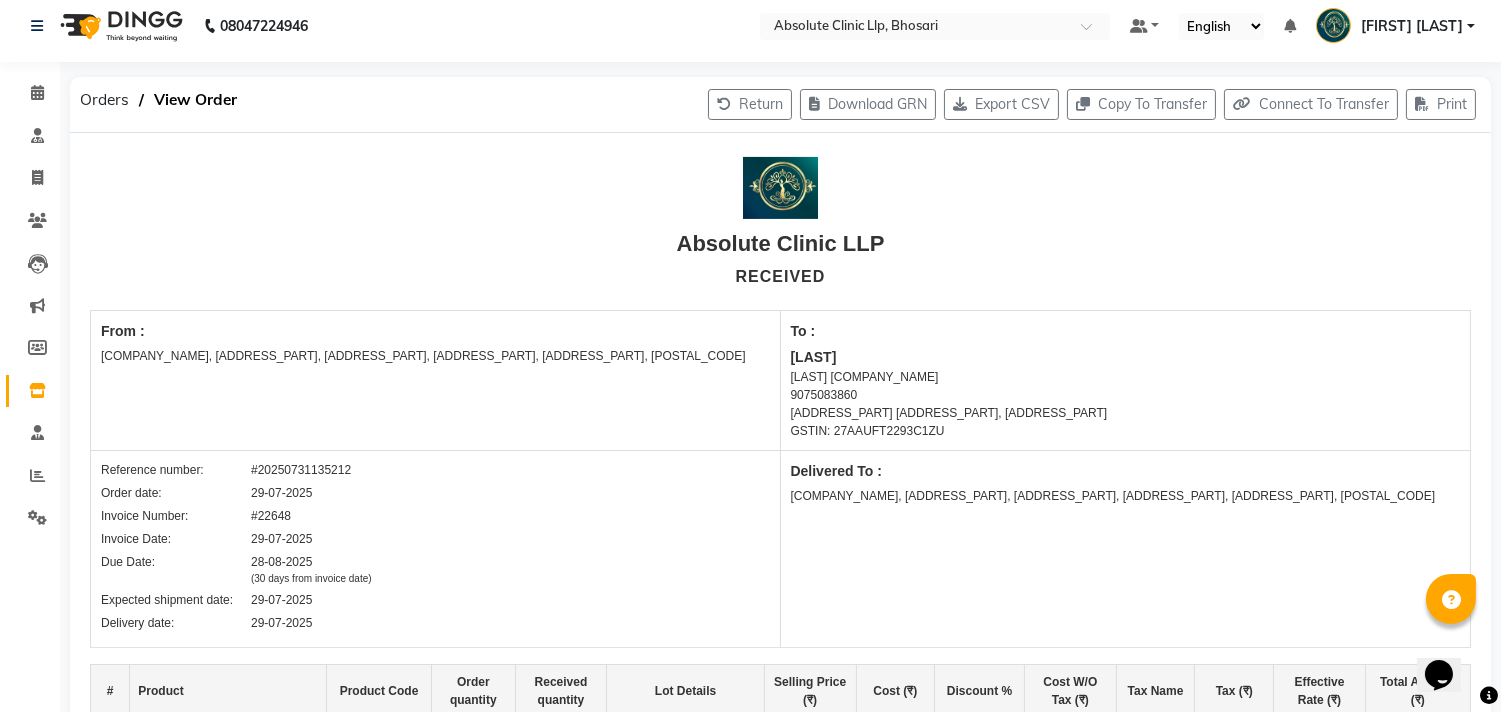 scroll, scrollTop: 0, scrollLeft: 0, axis: both 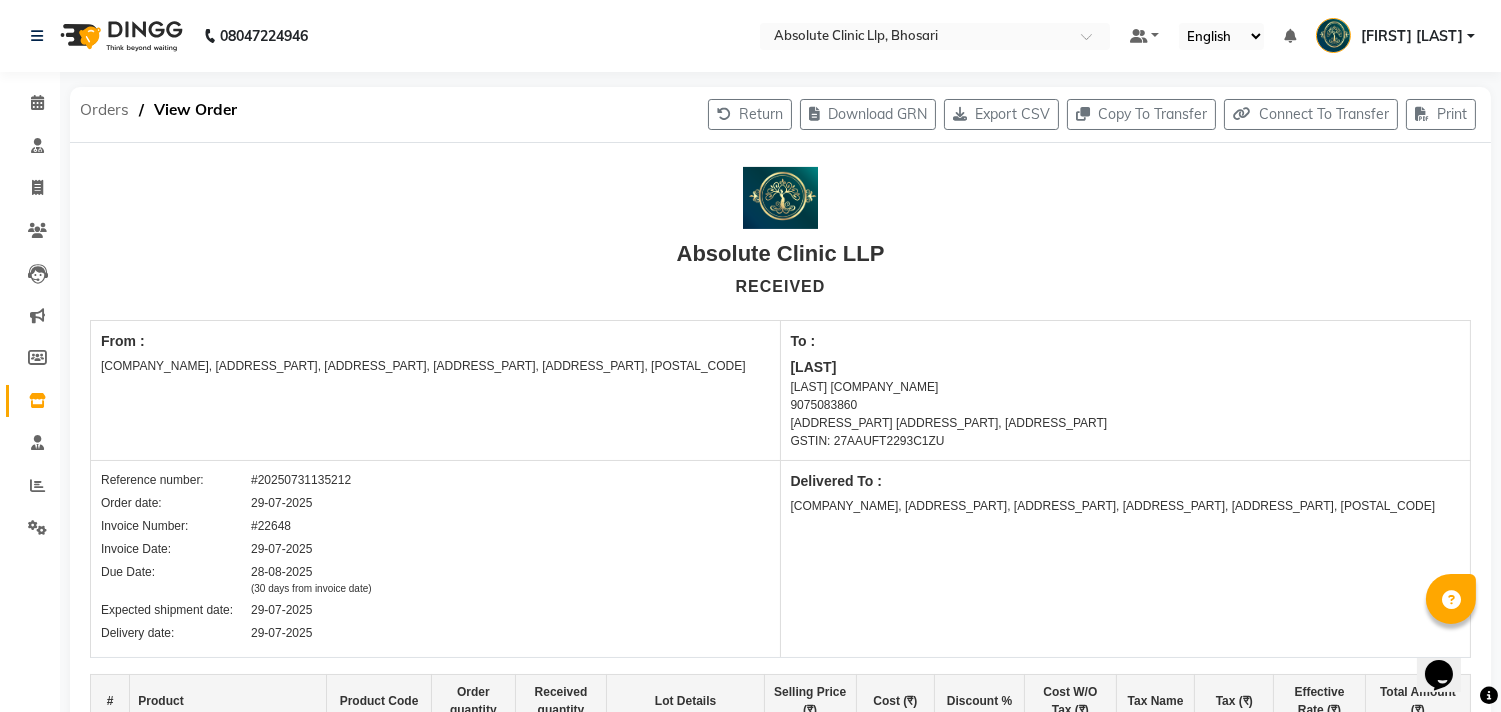 click on "Orders" 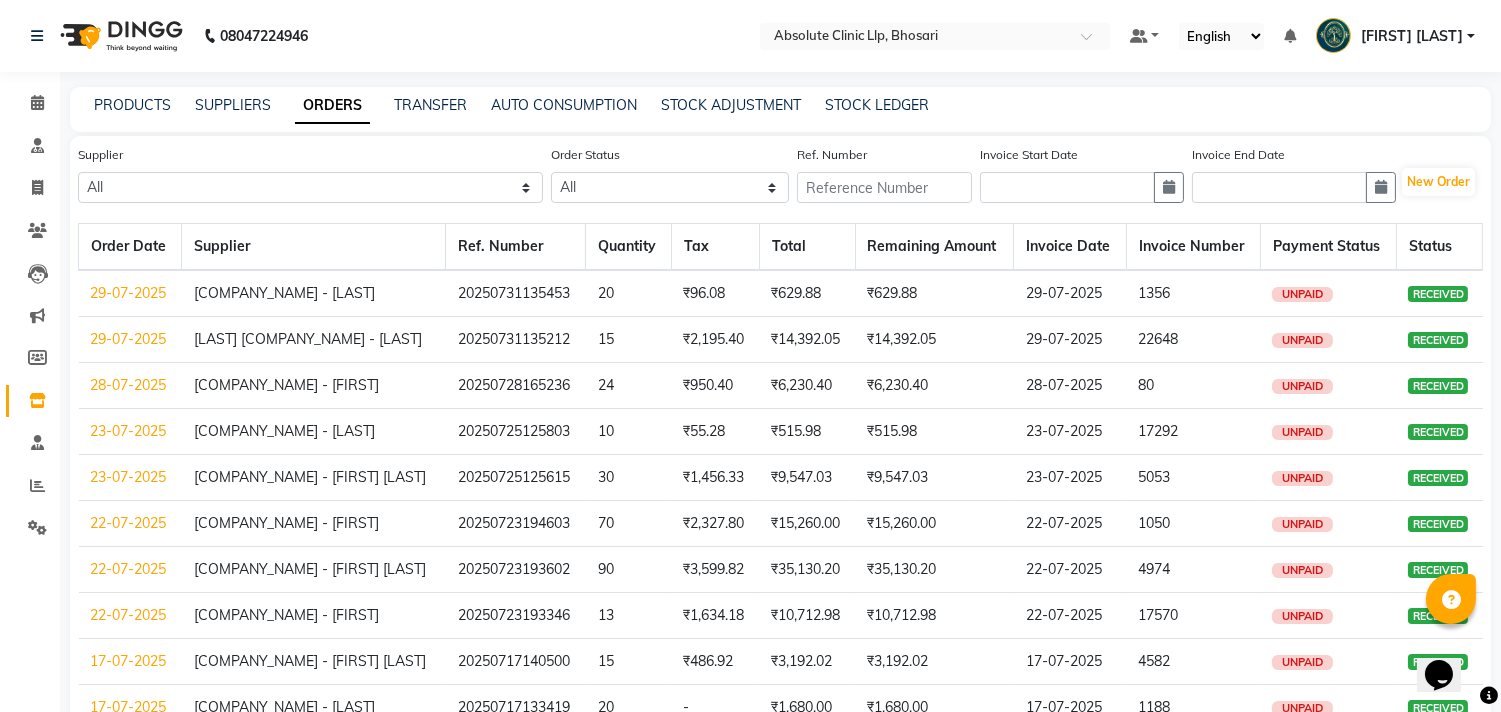 click 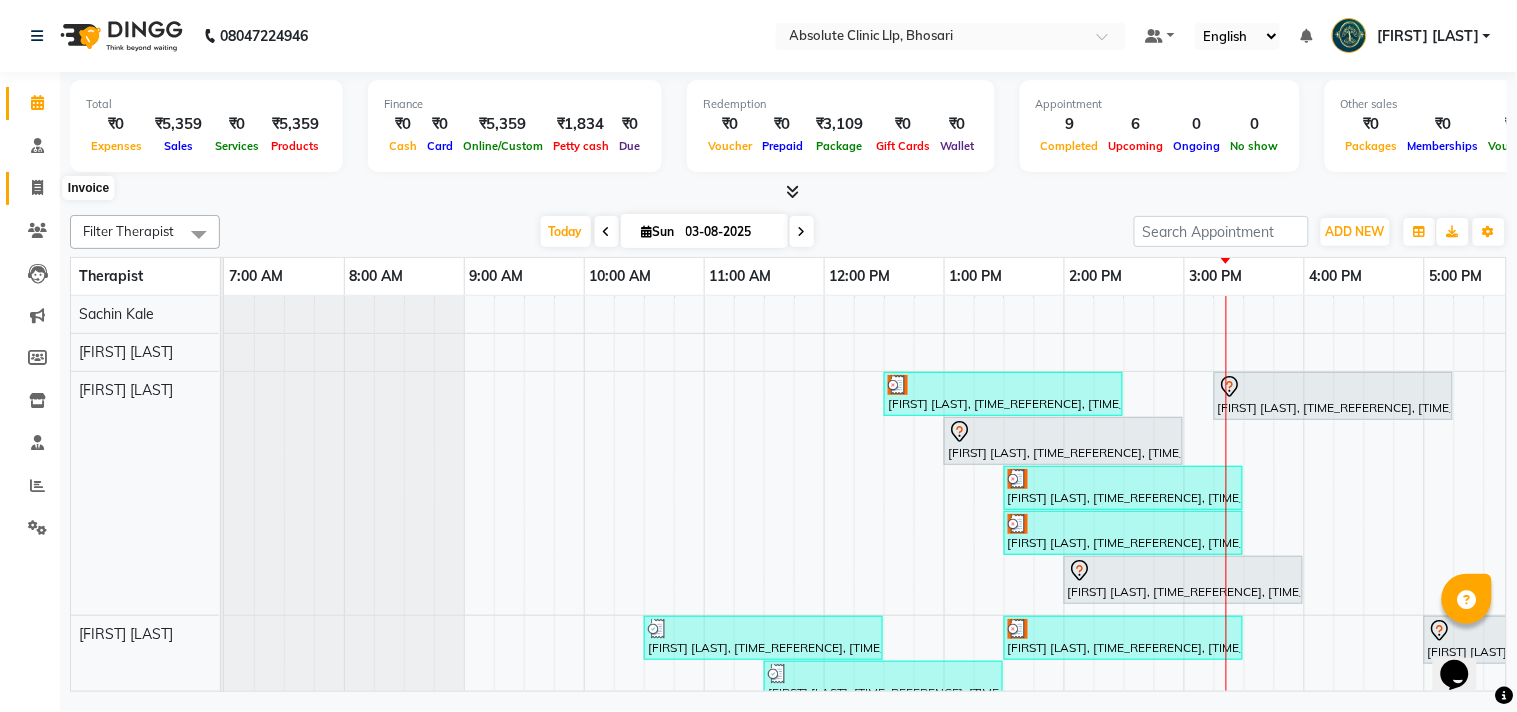click 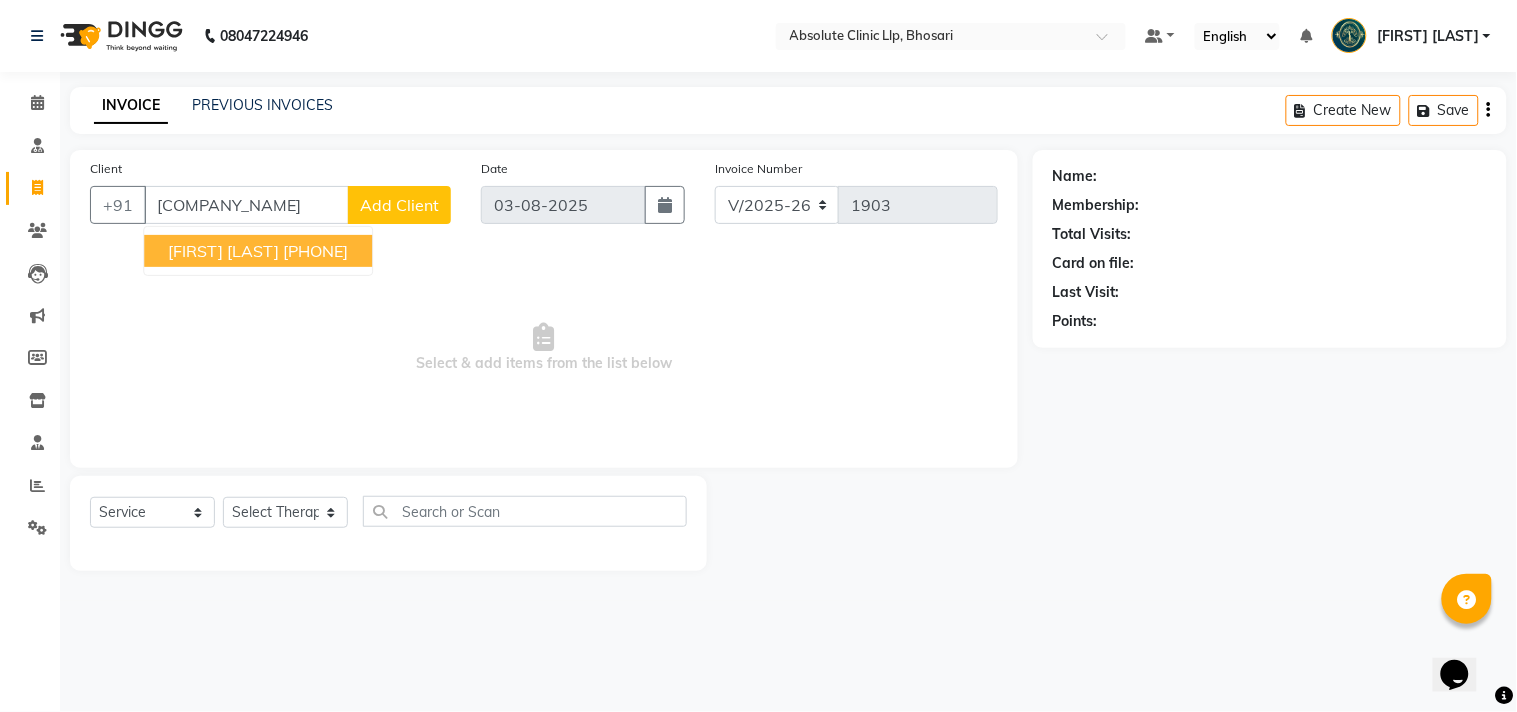 click on "[FIRST] [LAST]" at bounding box center [223, 251] 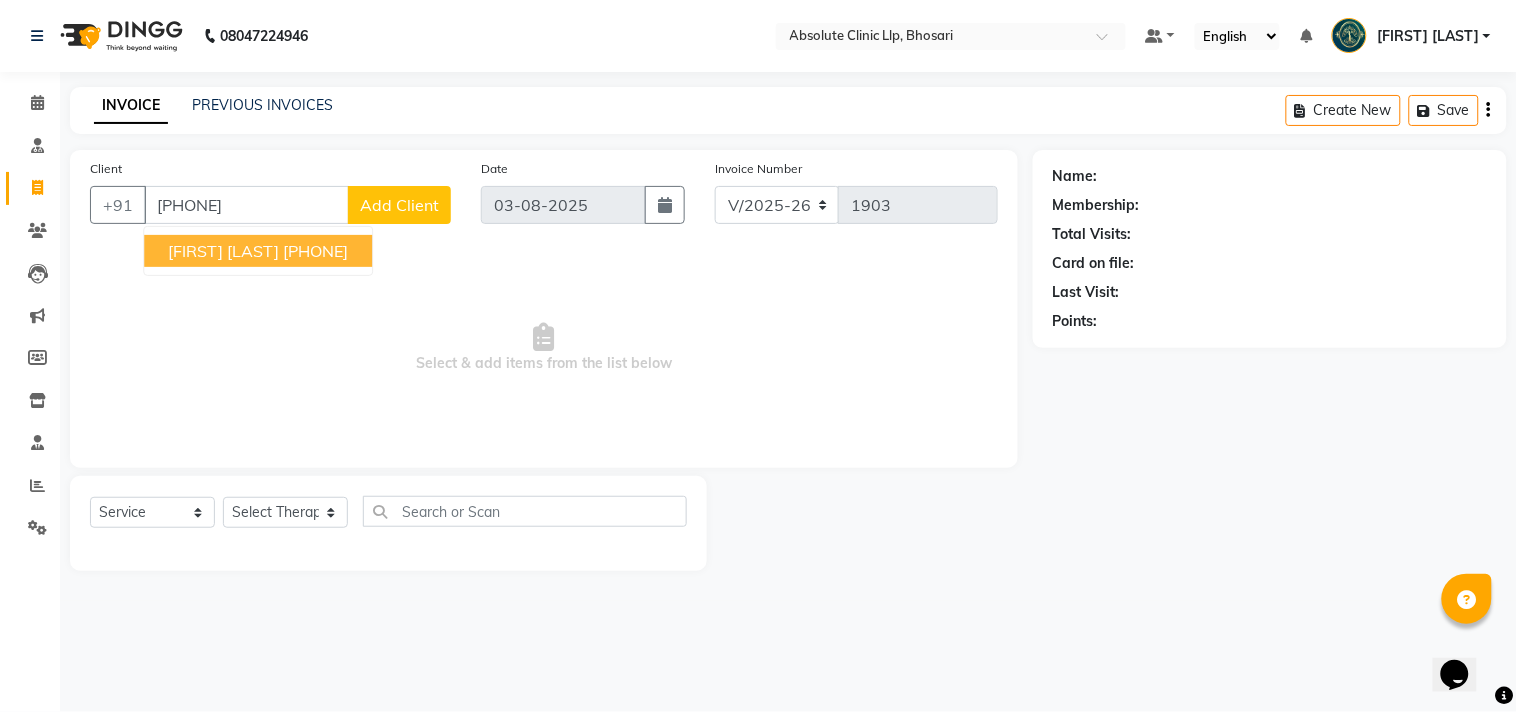 type on "[PHONE]" 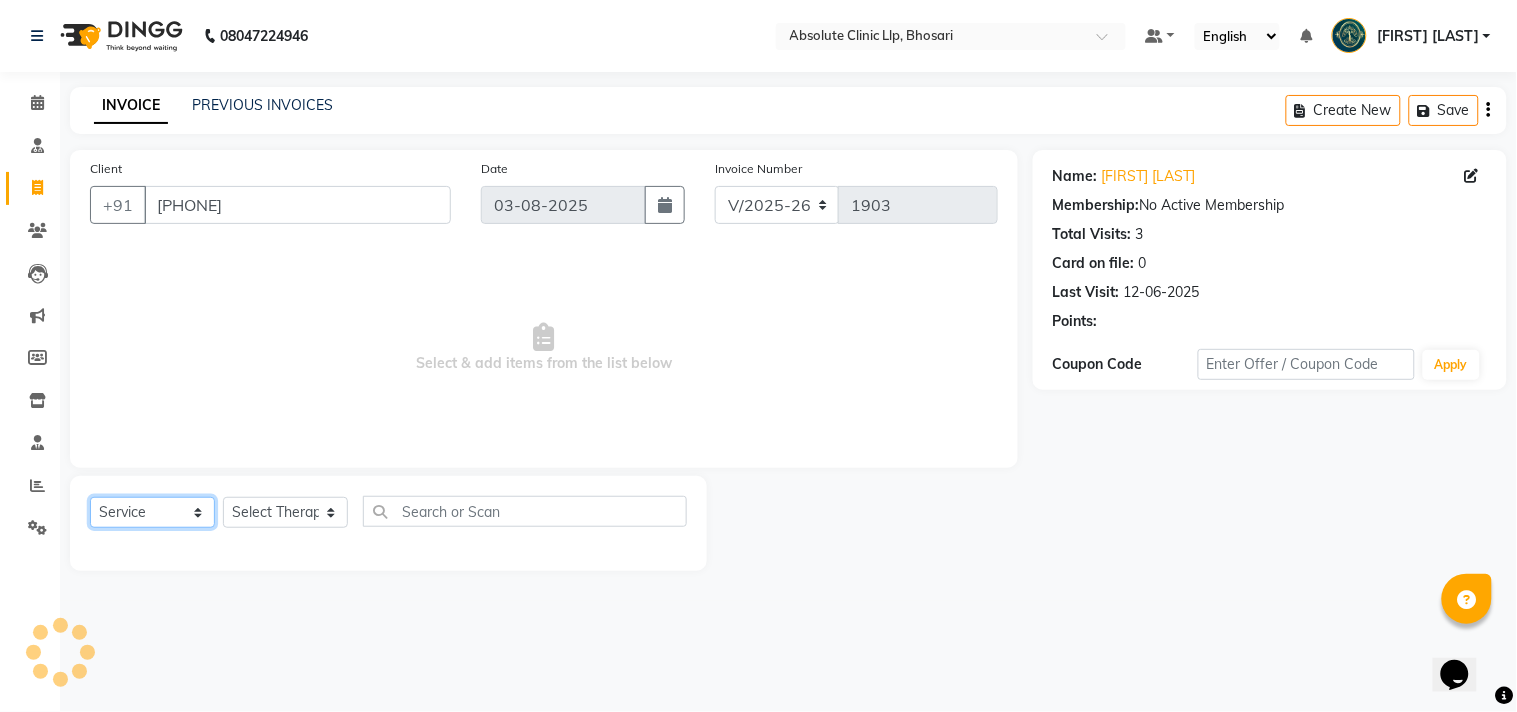 click on "Select  Service  Product  Membership  Package Voucher Prepaid Gift Card" 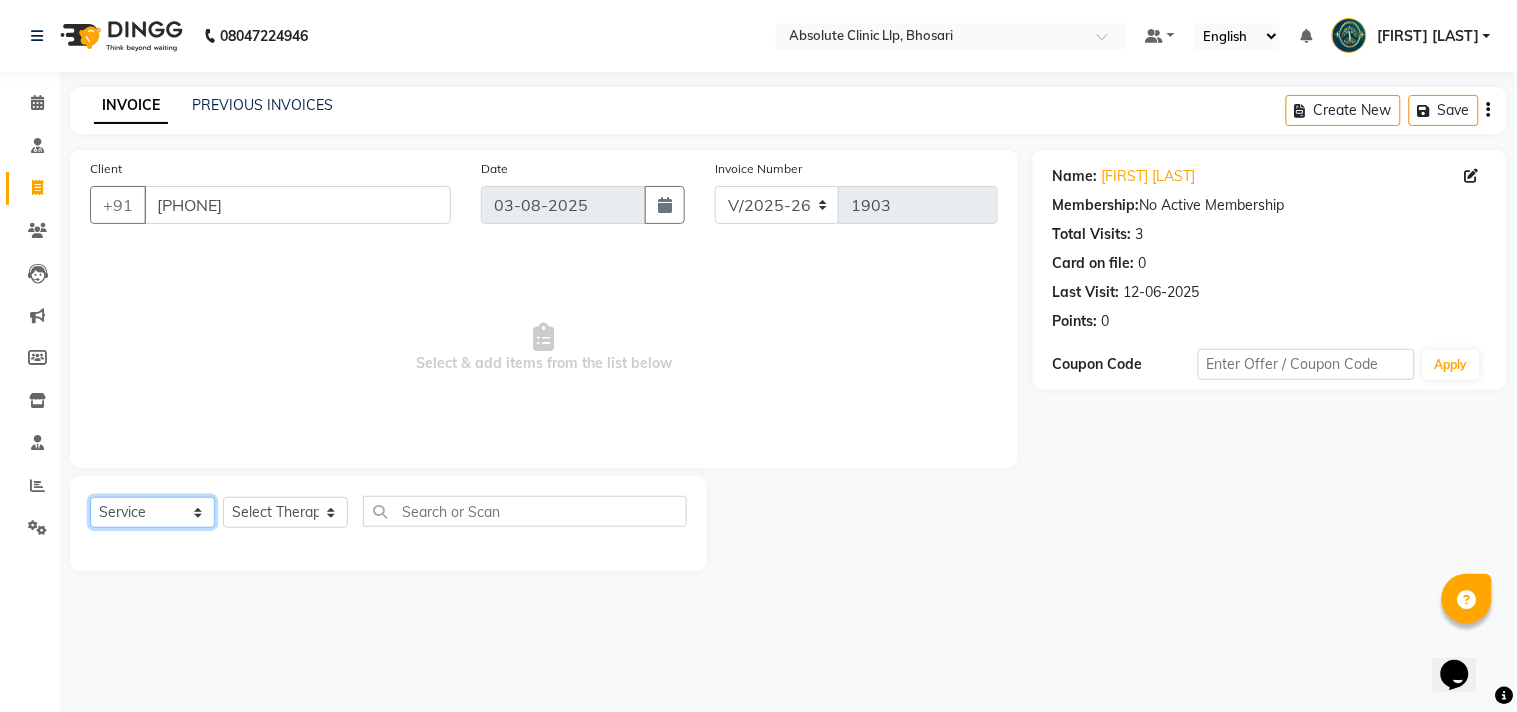 click on "Select  Service  Product  Membership  Package Voucher Prepaid Gift Card" 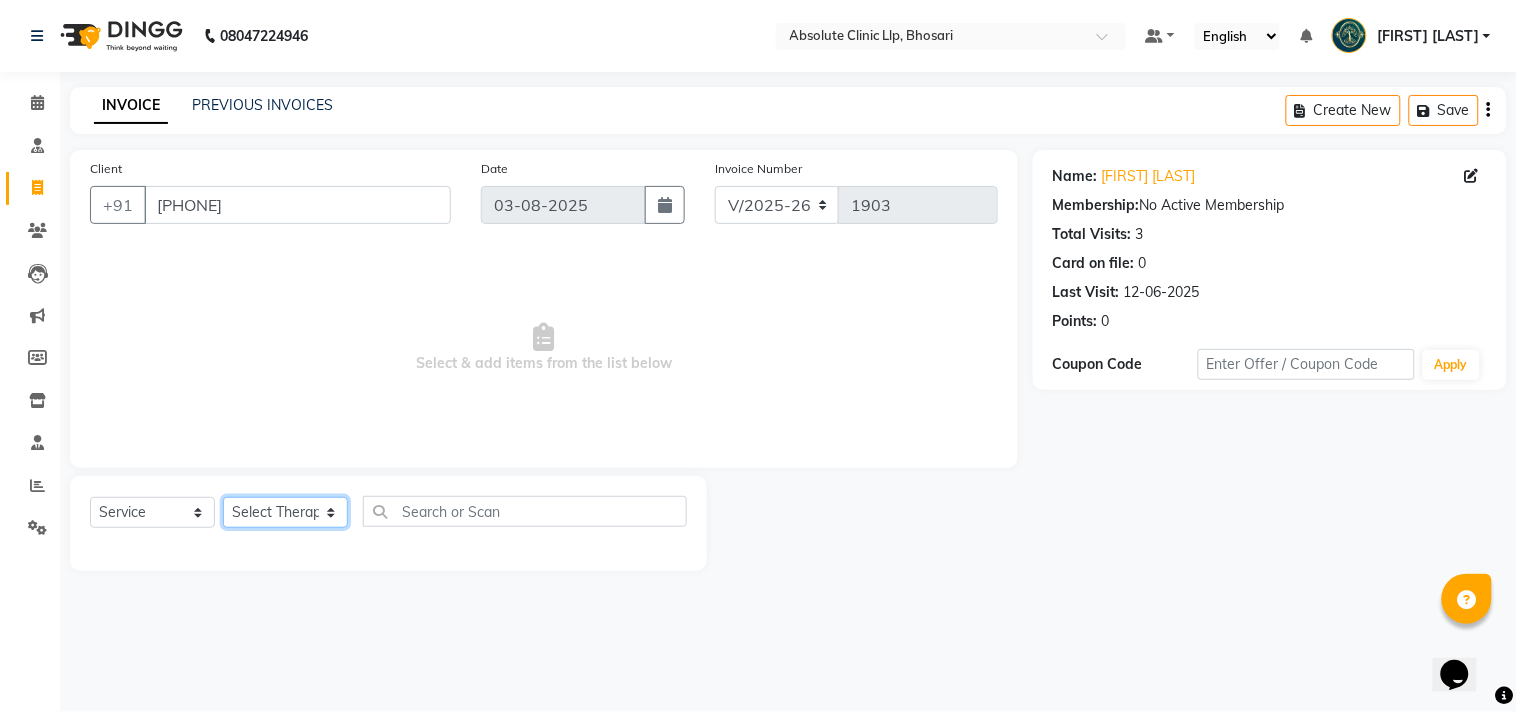 drag, startPoint x: 258, startPoint y: 512, endPoint x: 265, endPoint y: 502, distance: 12.206555 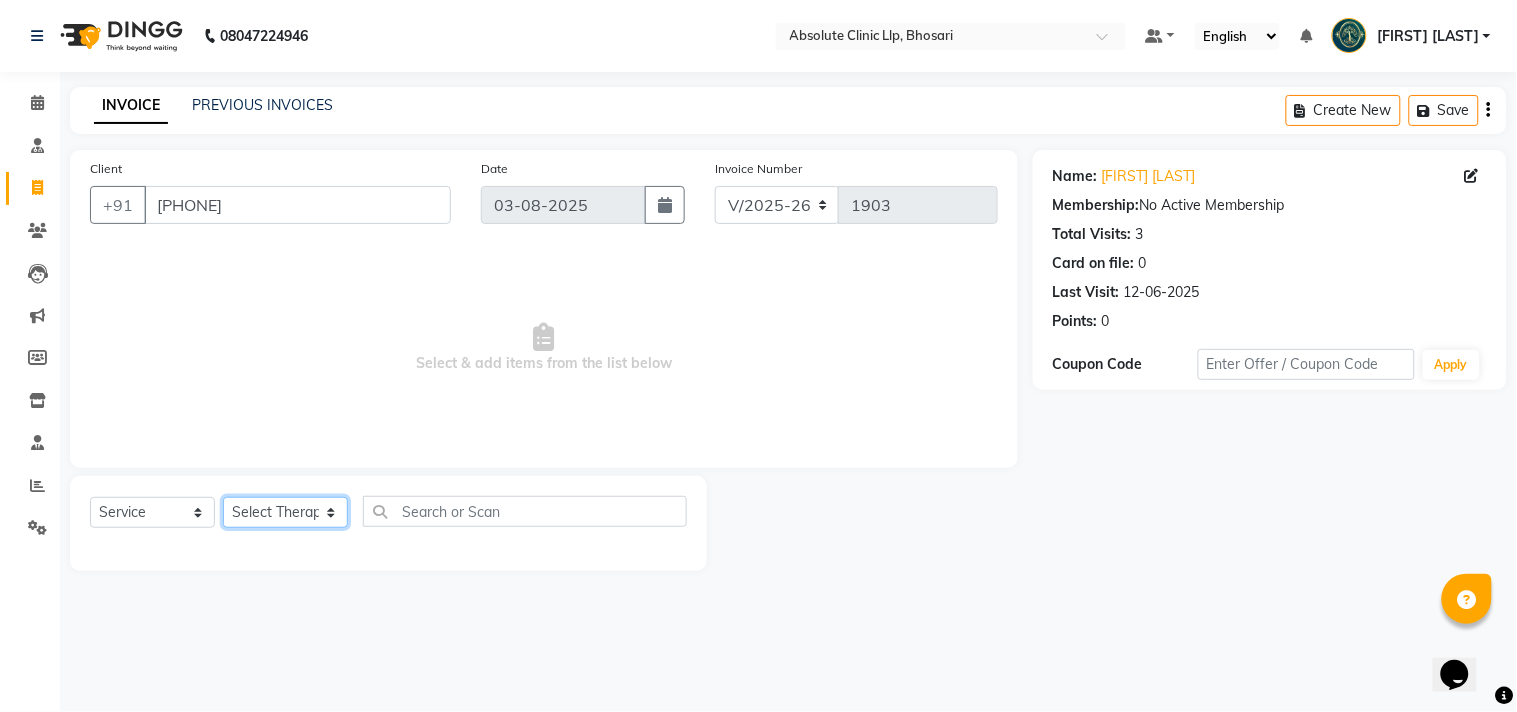 select on "28331" 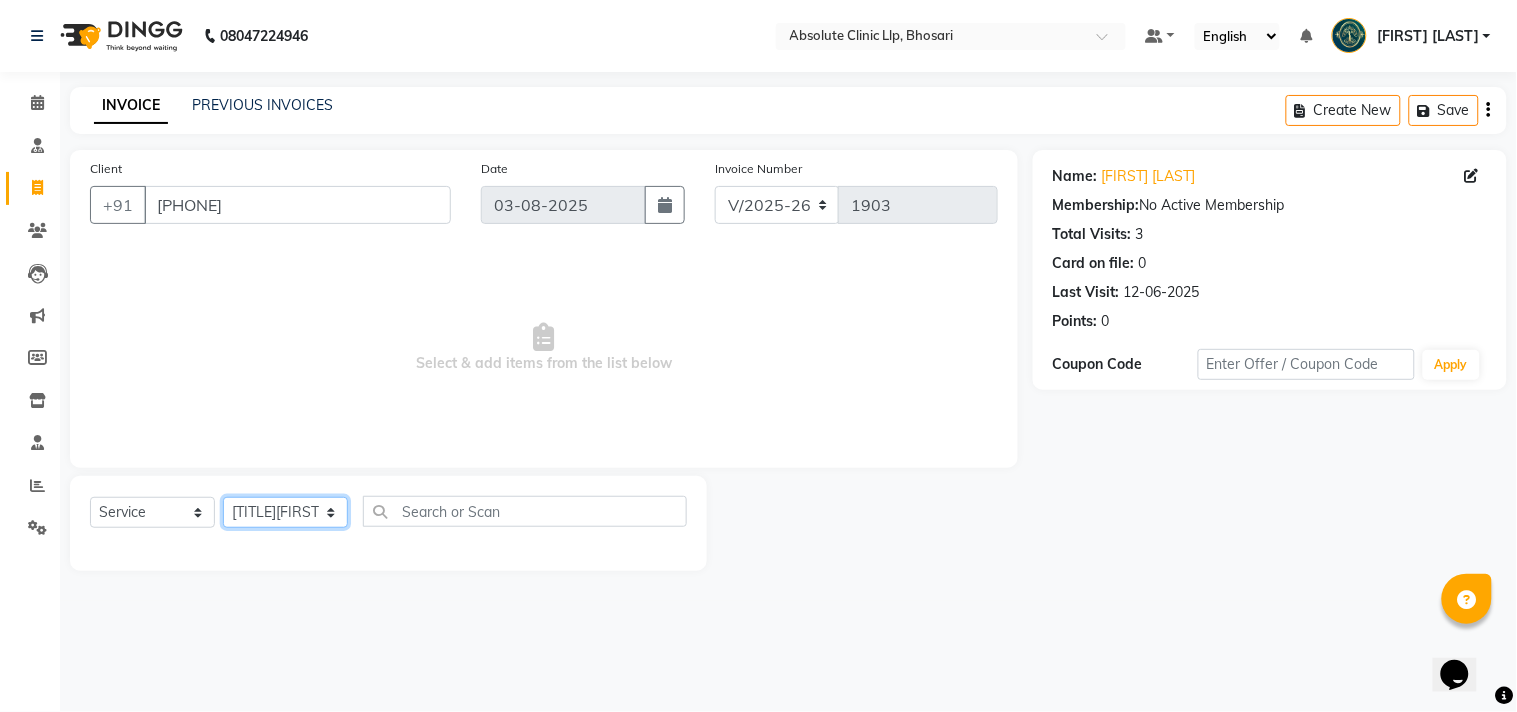 click on "Select Therapist Anita Gawli	 Dr.Bharati Patil Dr.Dhananjay Patil Dr.Rachana Hivarkar Gaurav Raaj Neha Rokde Priyanka  More RECEPTION-phuge prima Sachin Kale	 Sanjivni Kale	 Shekhar Chavan Sonali Naikre	 Vaishali Chowgule" 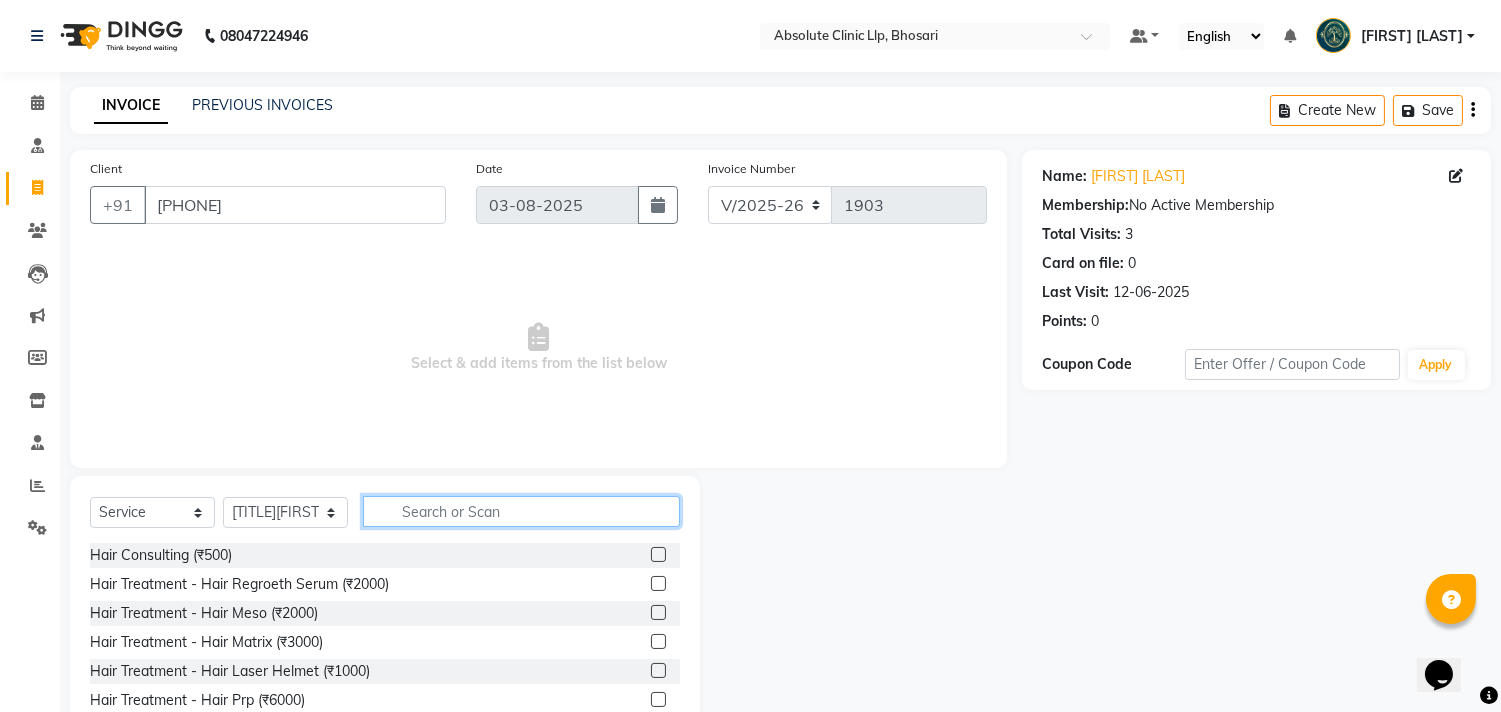 click 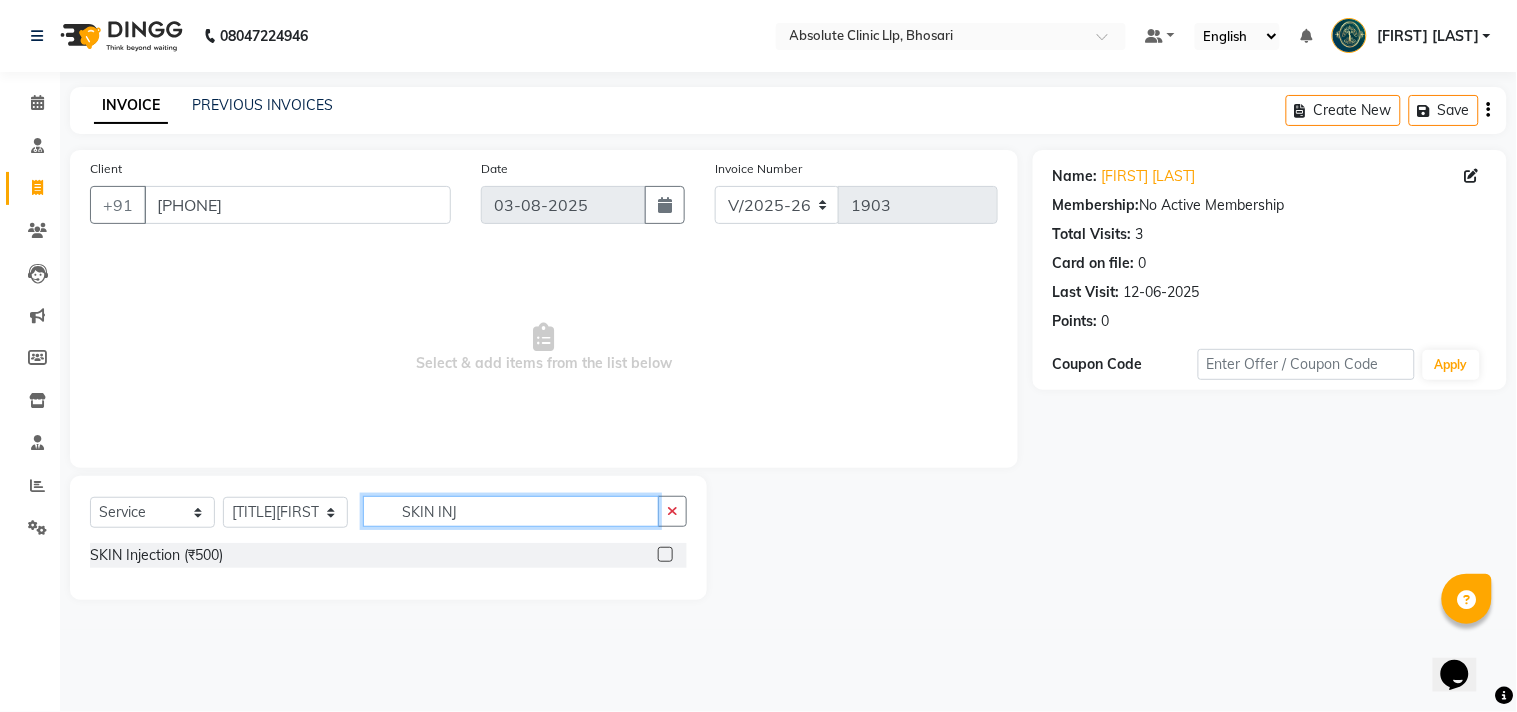 type on "SKIN INJ" 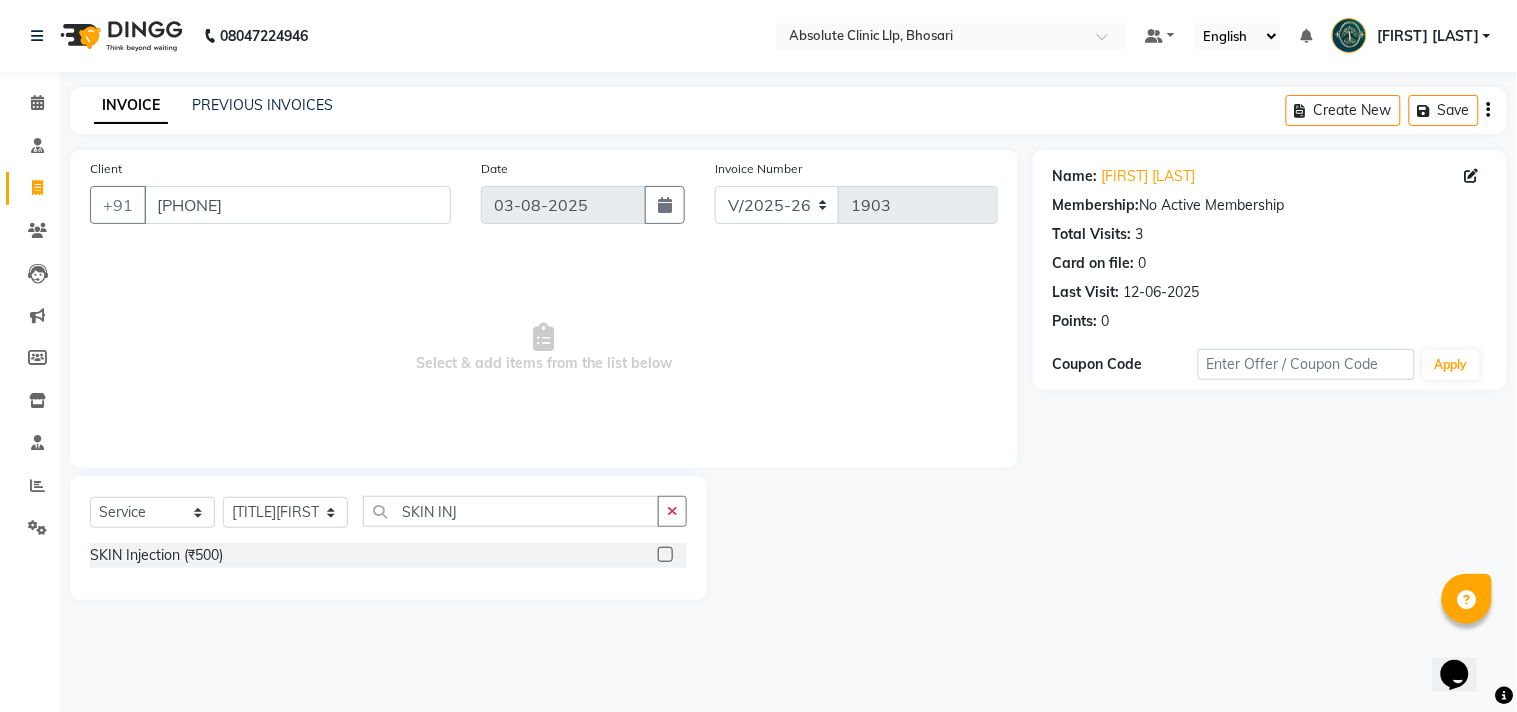click 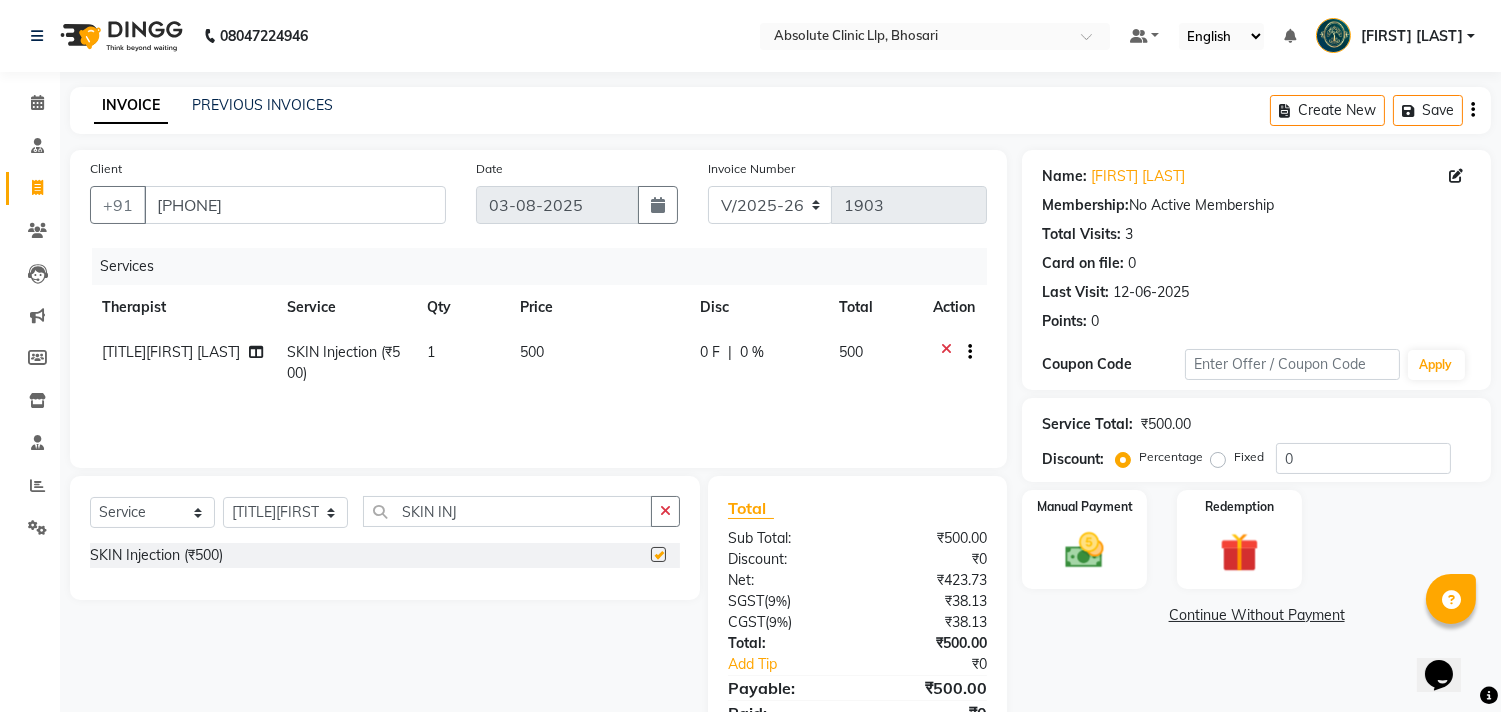 checkbox on "false" 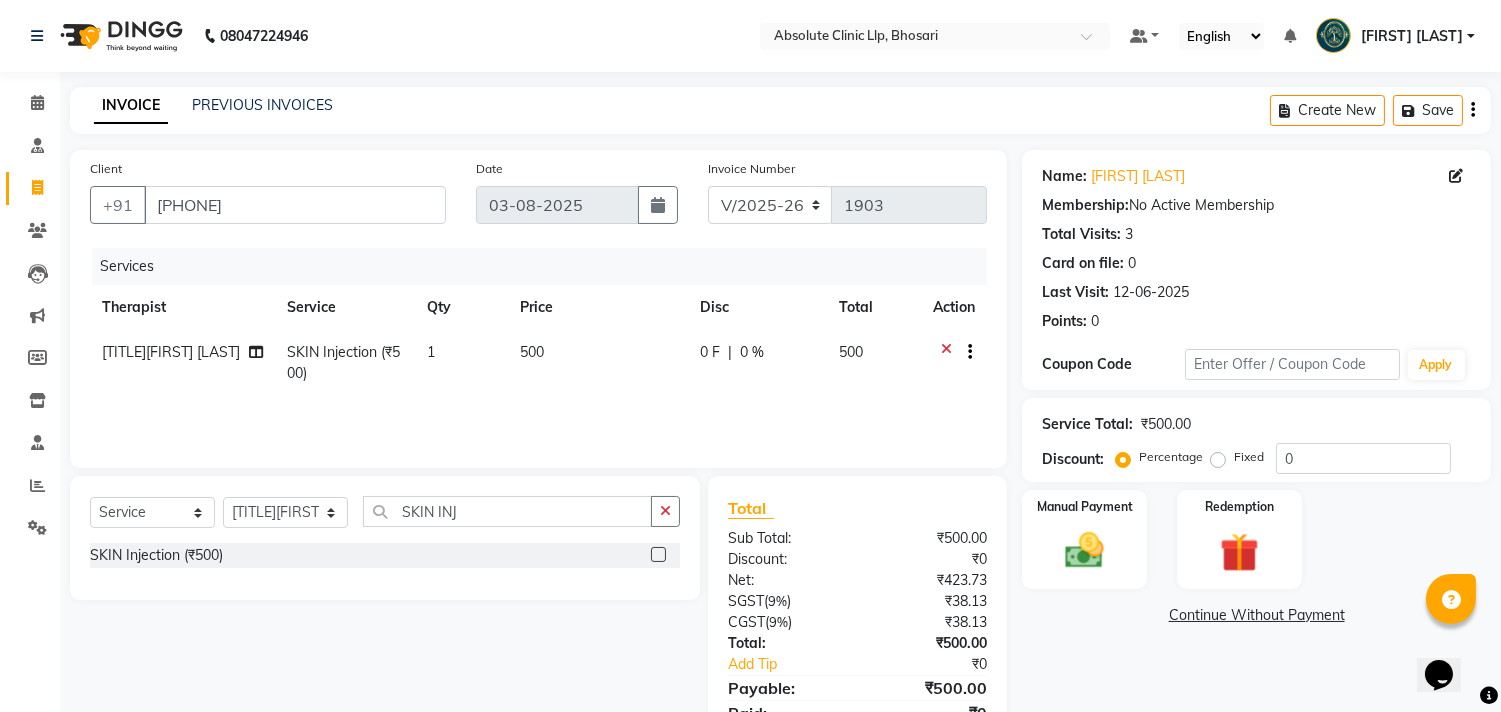 click on "500" 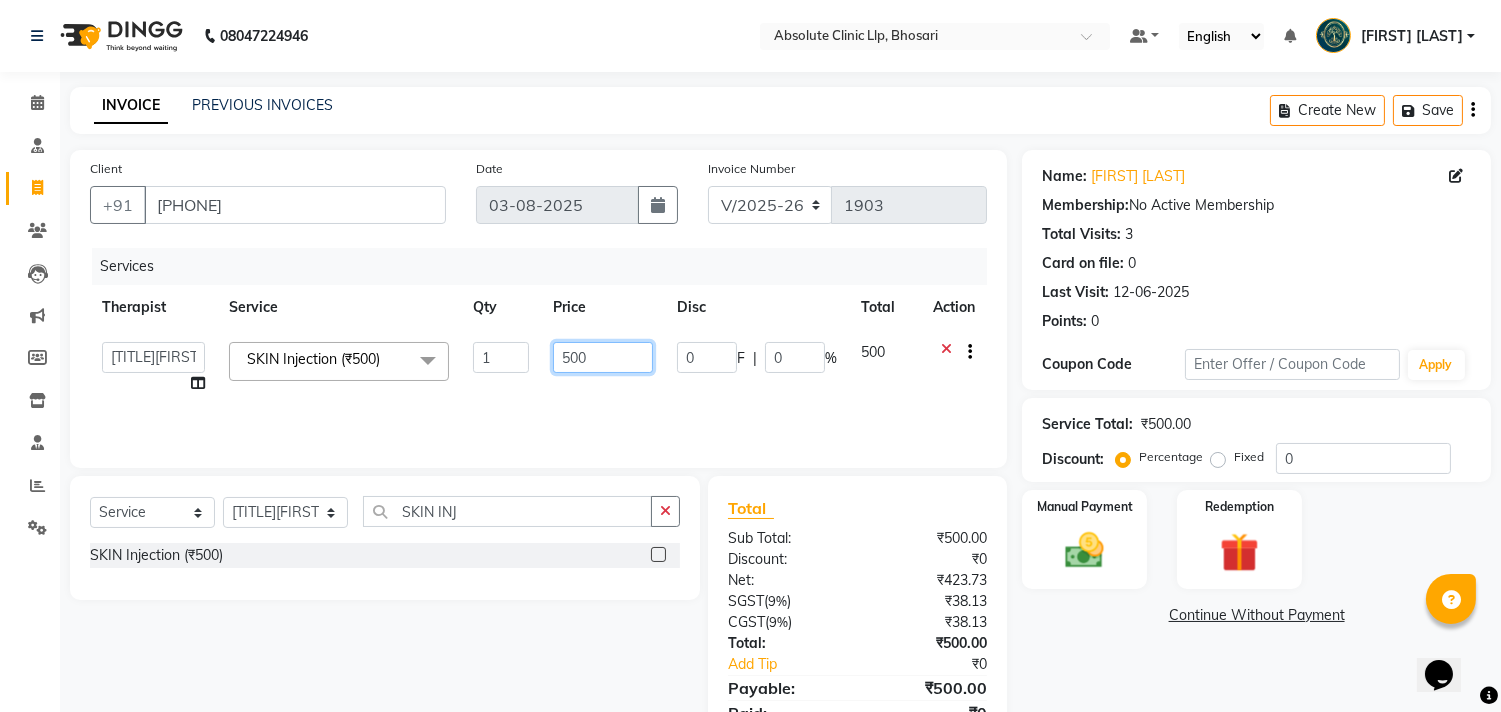 drag, startPoint x: 590, startPoint y: 355, endPoint x: 573, endPoint y: 362, distance: 18.384777 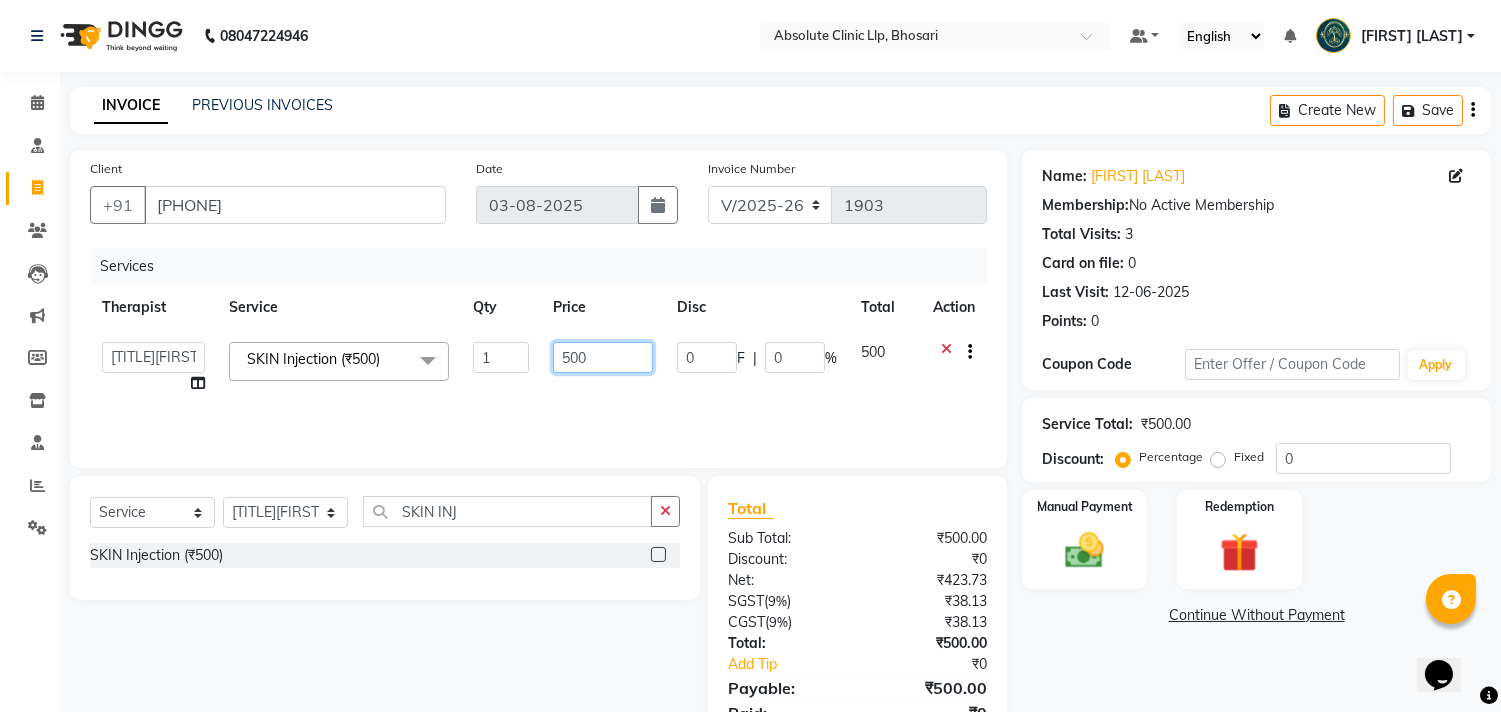 type on "5" 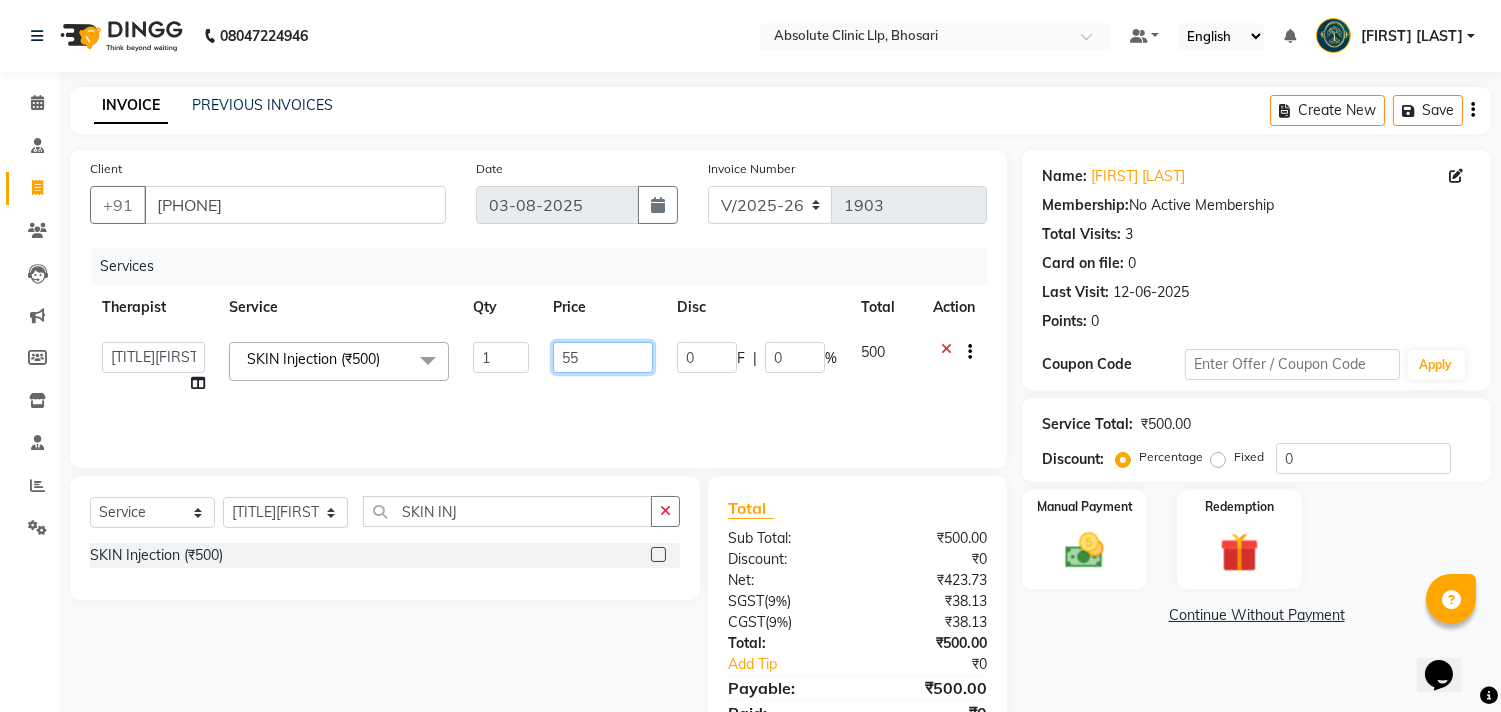 type on "550" 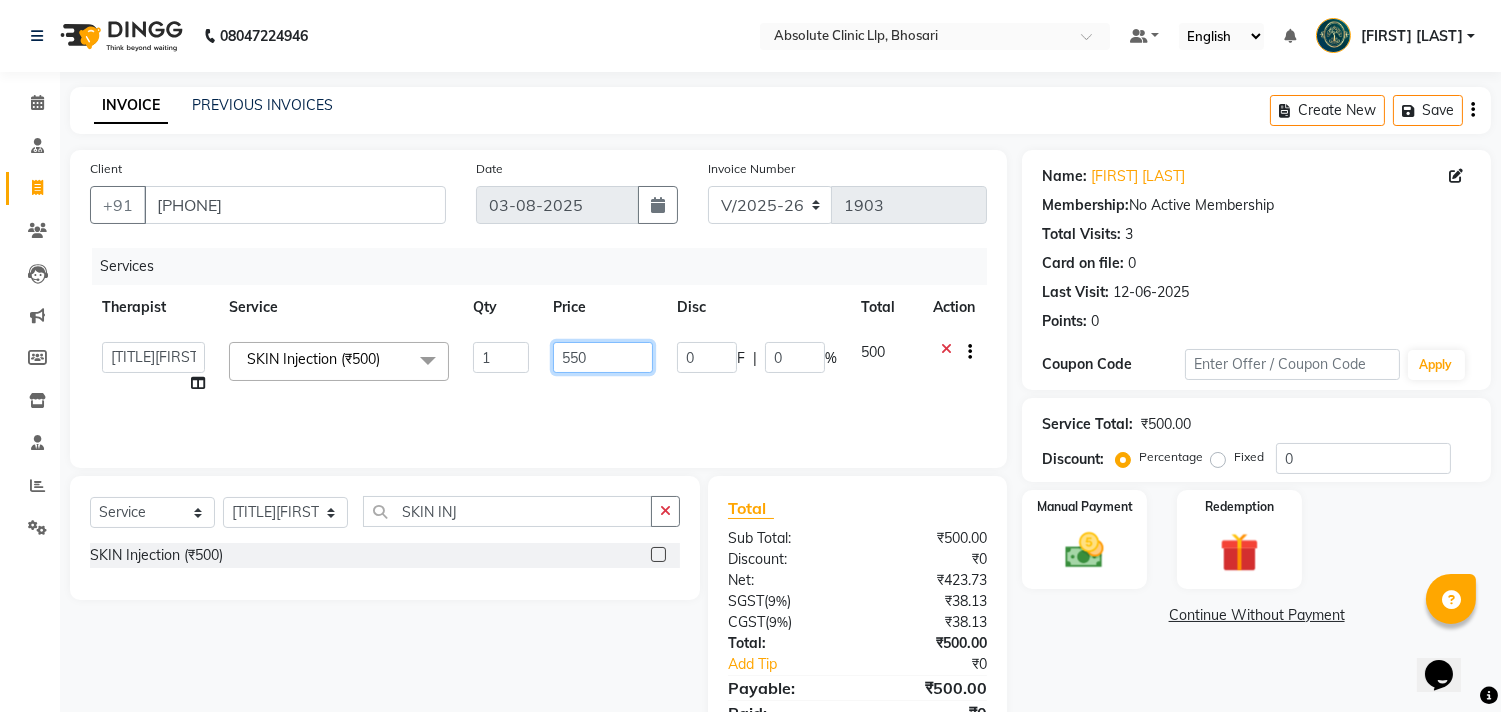 scroll, scrollTop: 87, scrollLeft: 0, axis: vertical 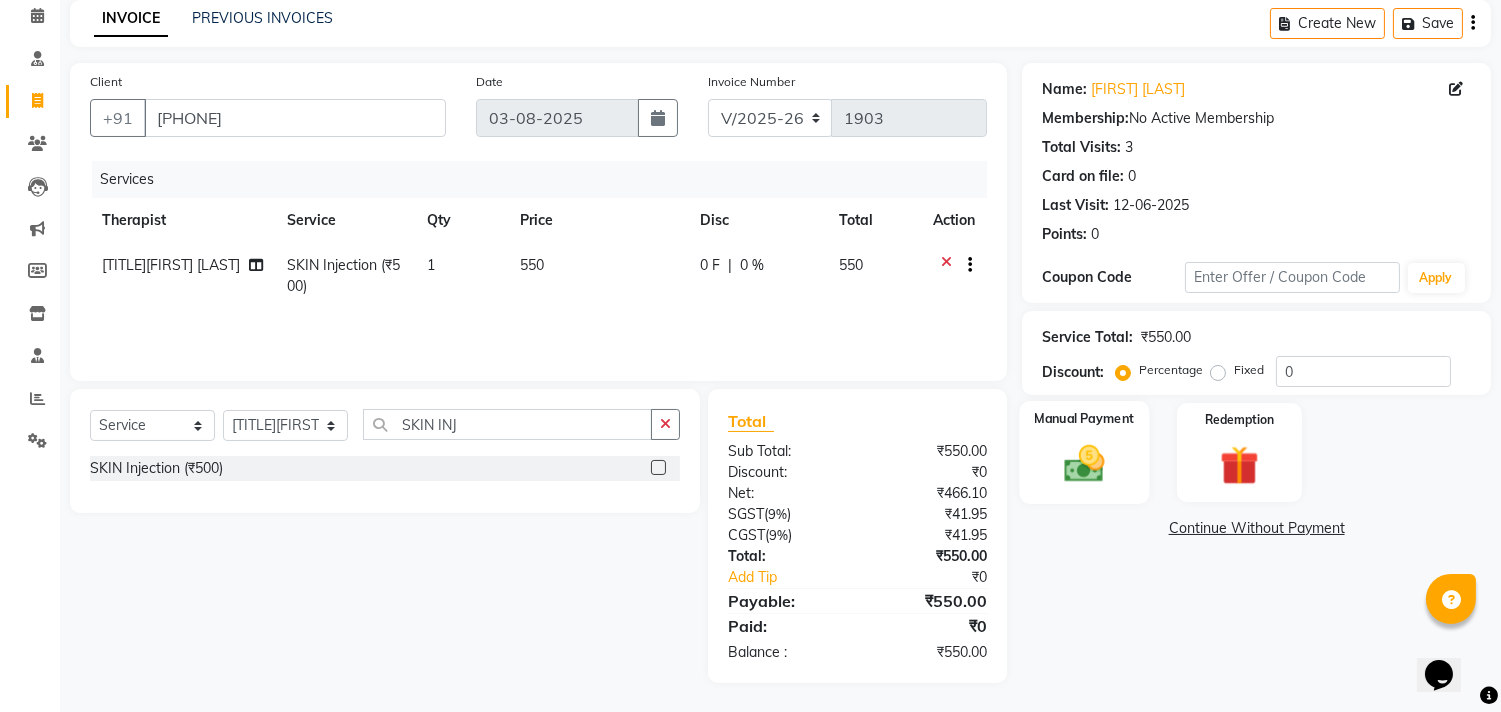 click on "Manual Payment" 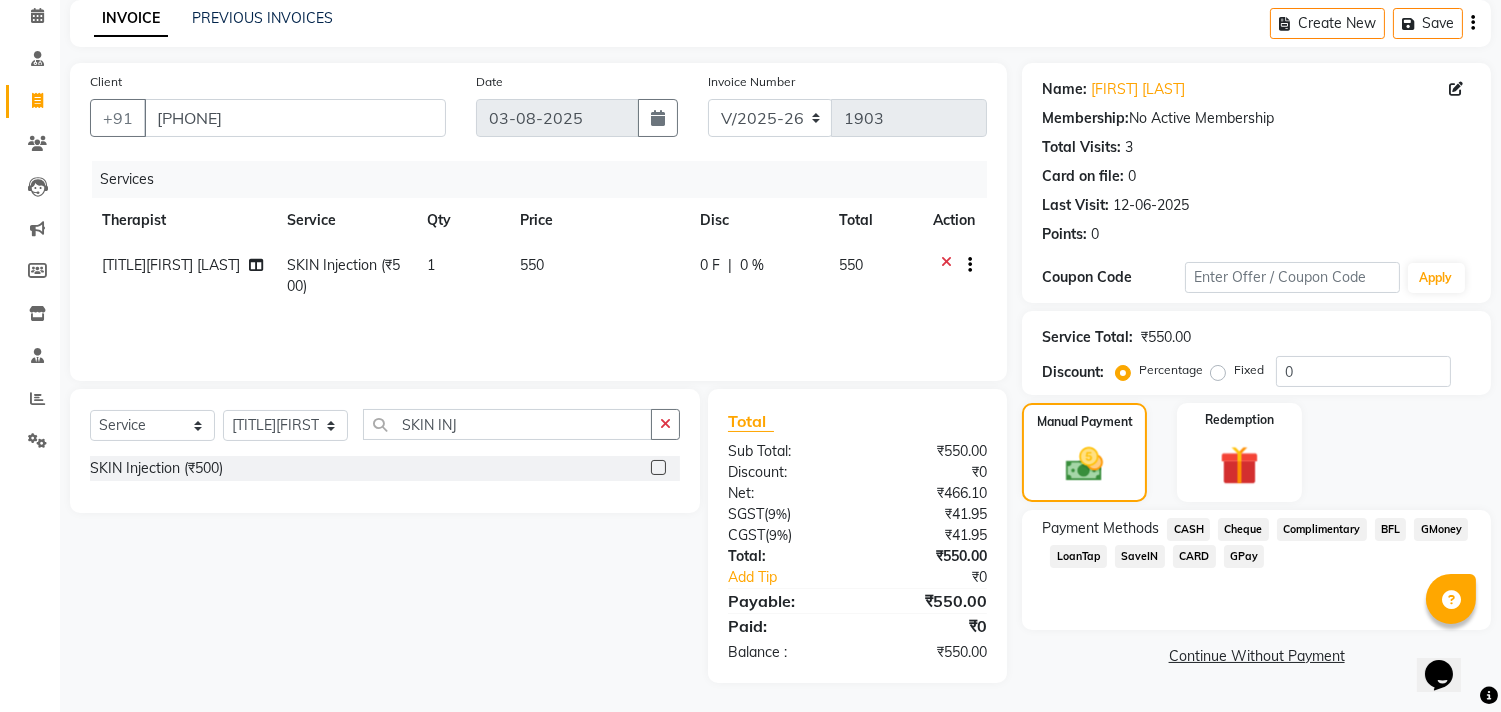 click on "CARD" 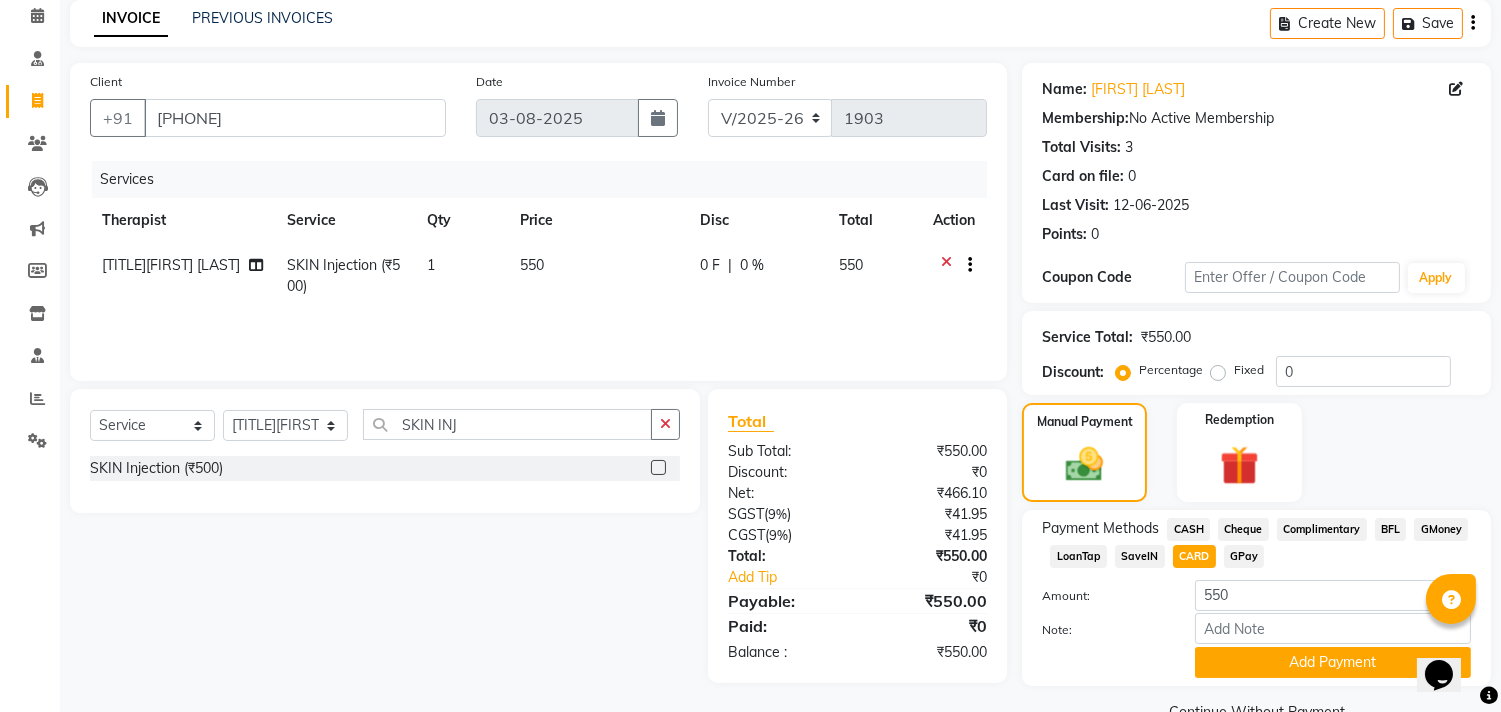 click on "SaveIN" 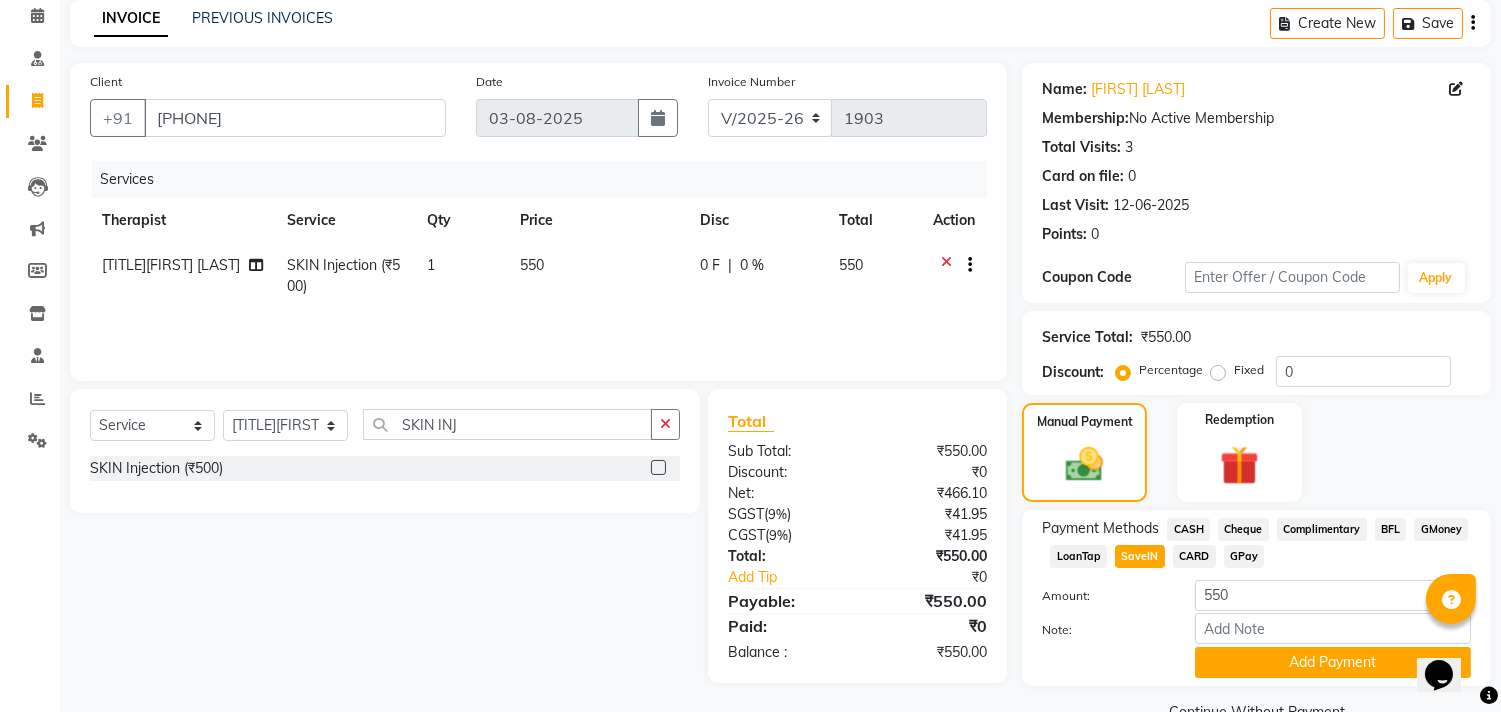 click on "CASH" 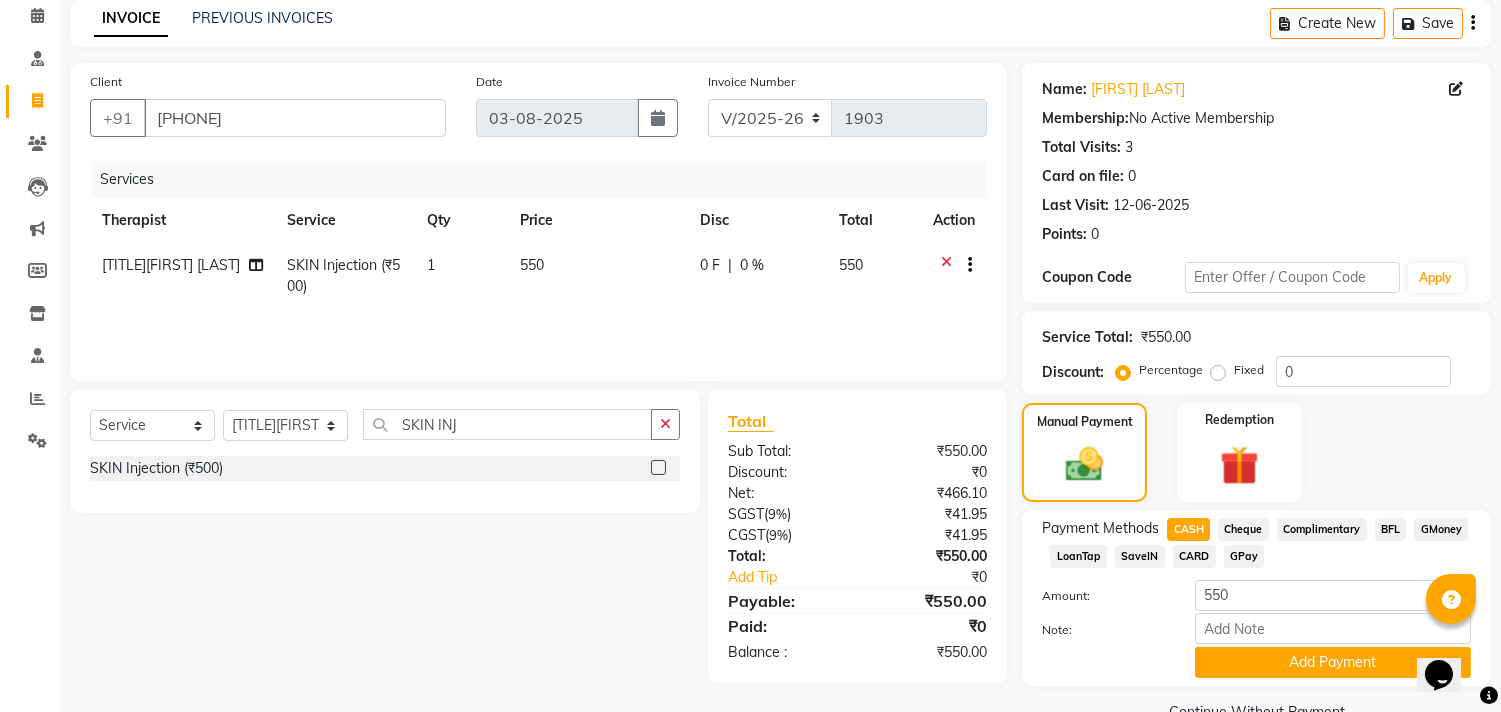 click on "GPay" 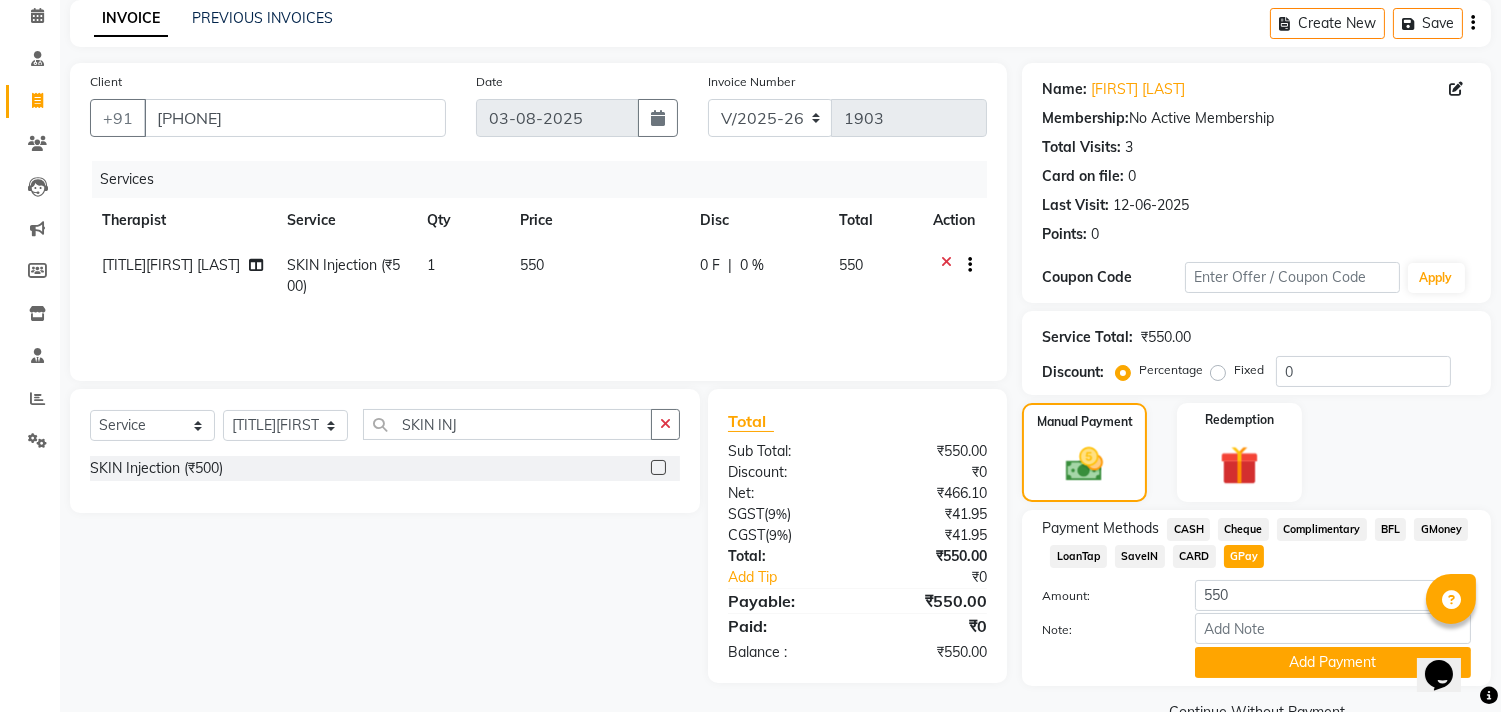 scroll, scrollTop: 132, scrollLeft: 0, axis: vertical 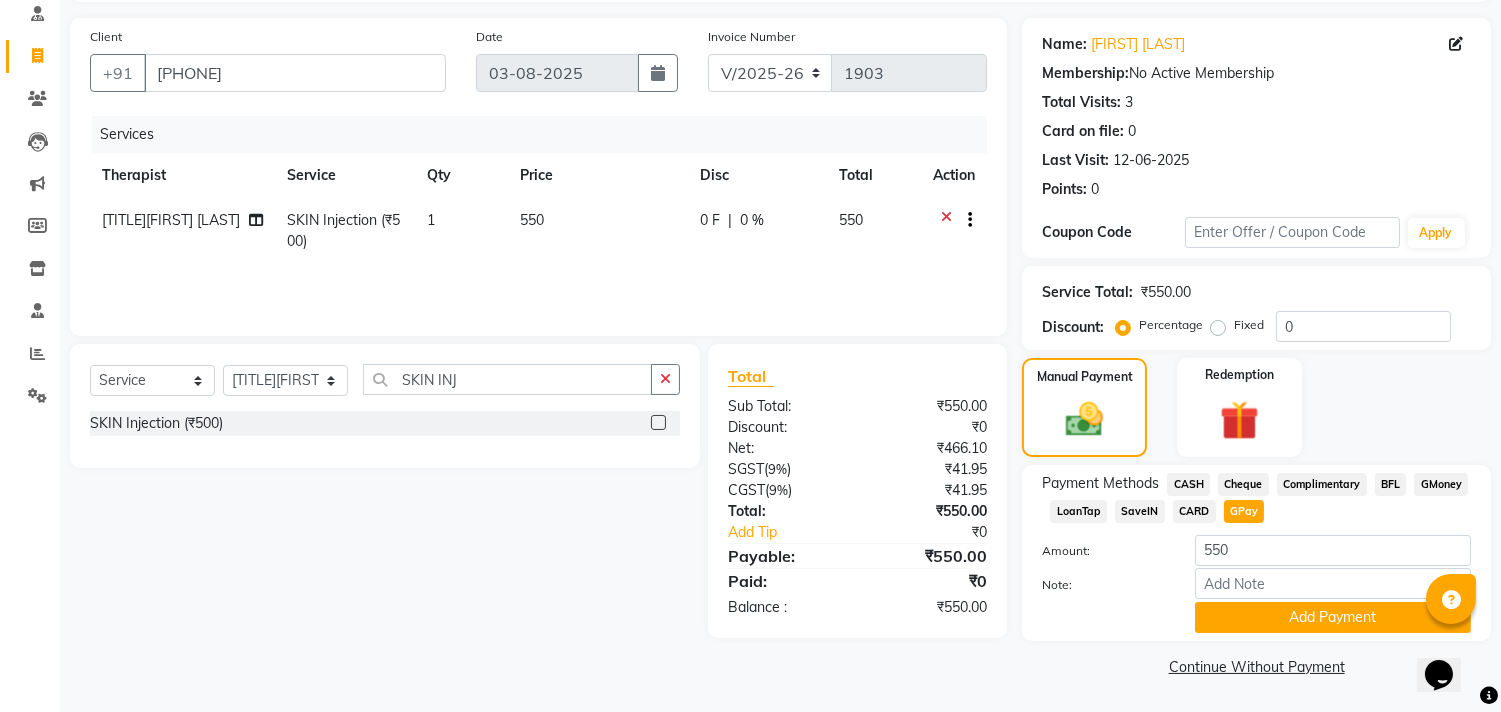 drag, startPoint x: 1514, startPoint y: 546, endPoint x: 60, endPoint y: 6, distance: 1551.0371 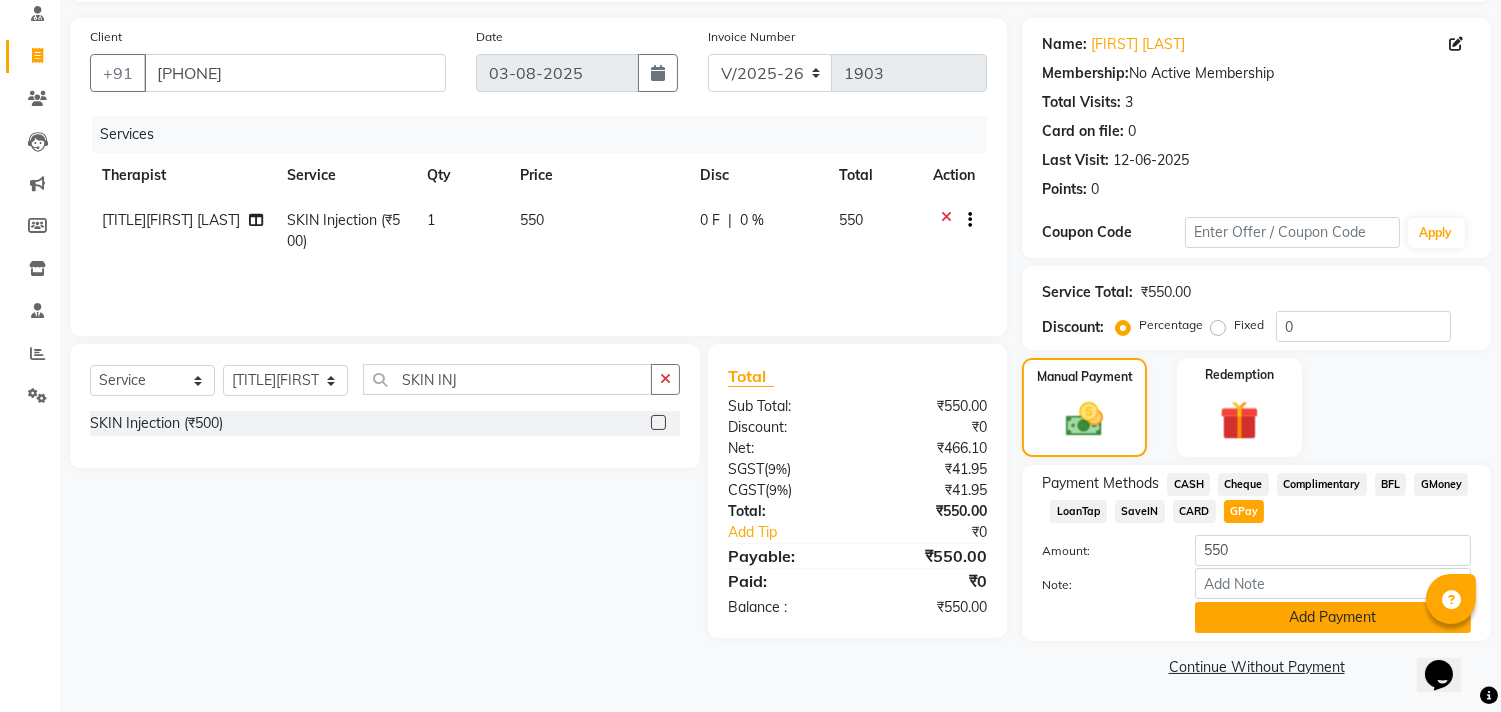 click on "Add Payment" 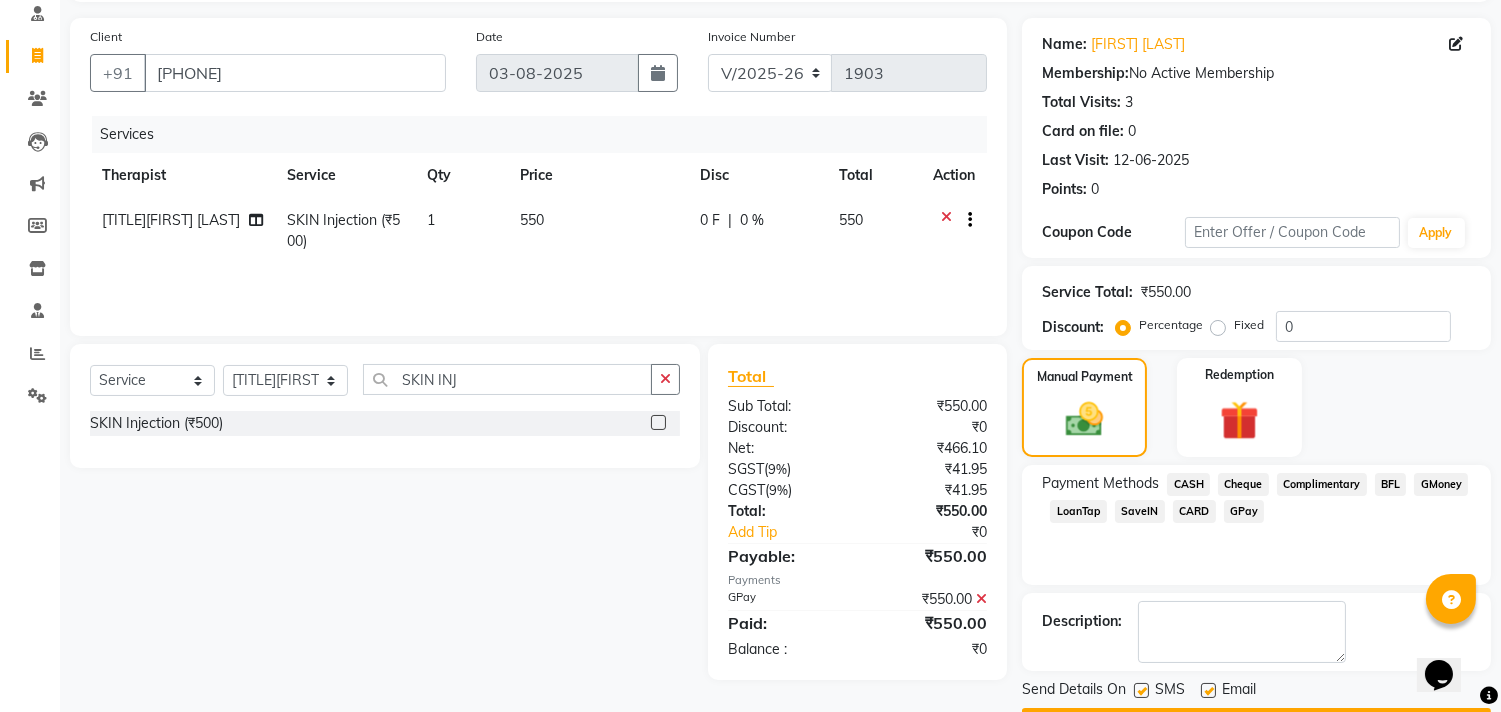 scroll, scrollTop: 187, scrollLeft: 0, axis: vertical 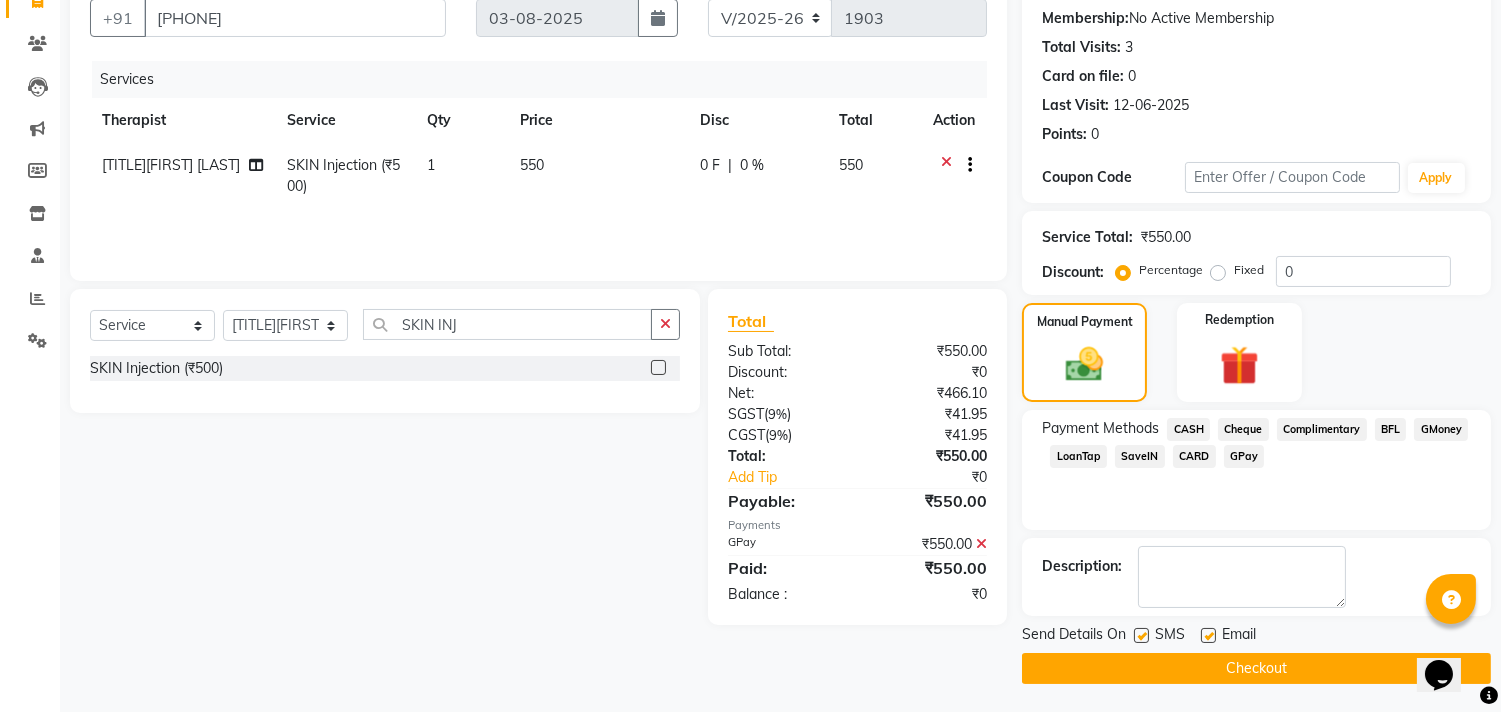 click 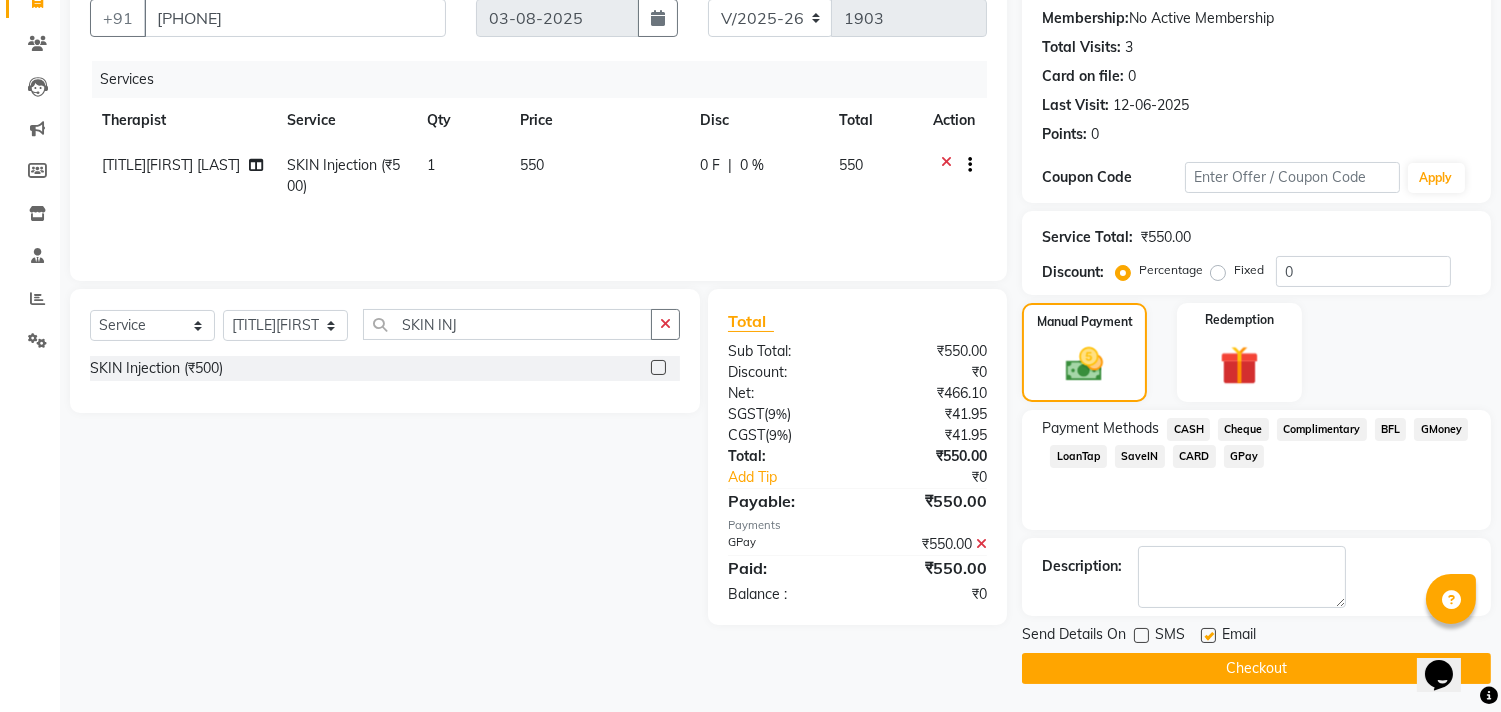 click 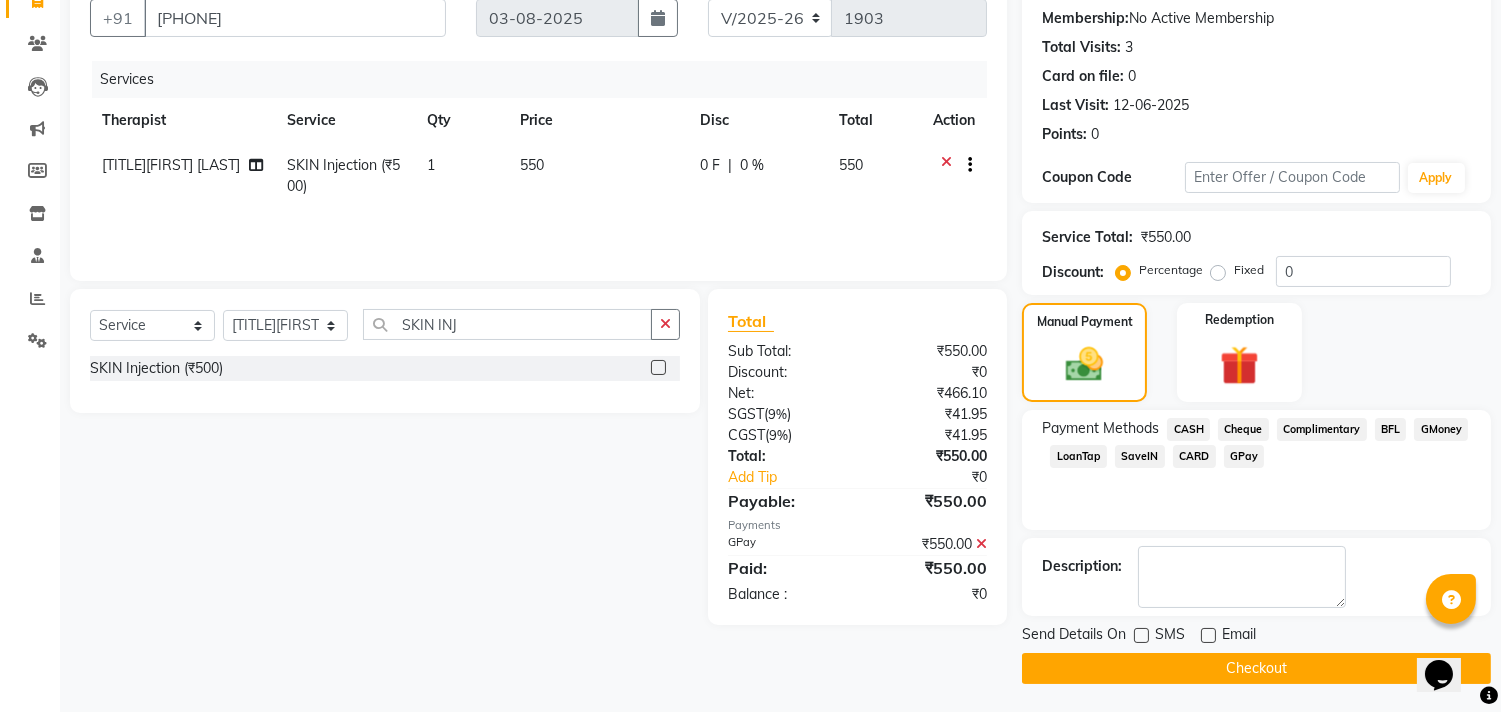 click on "Checkout" 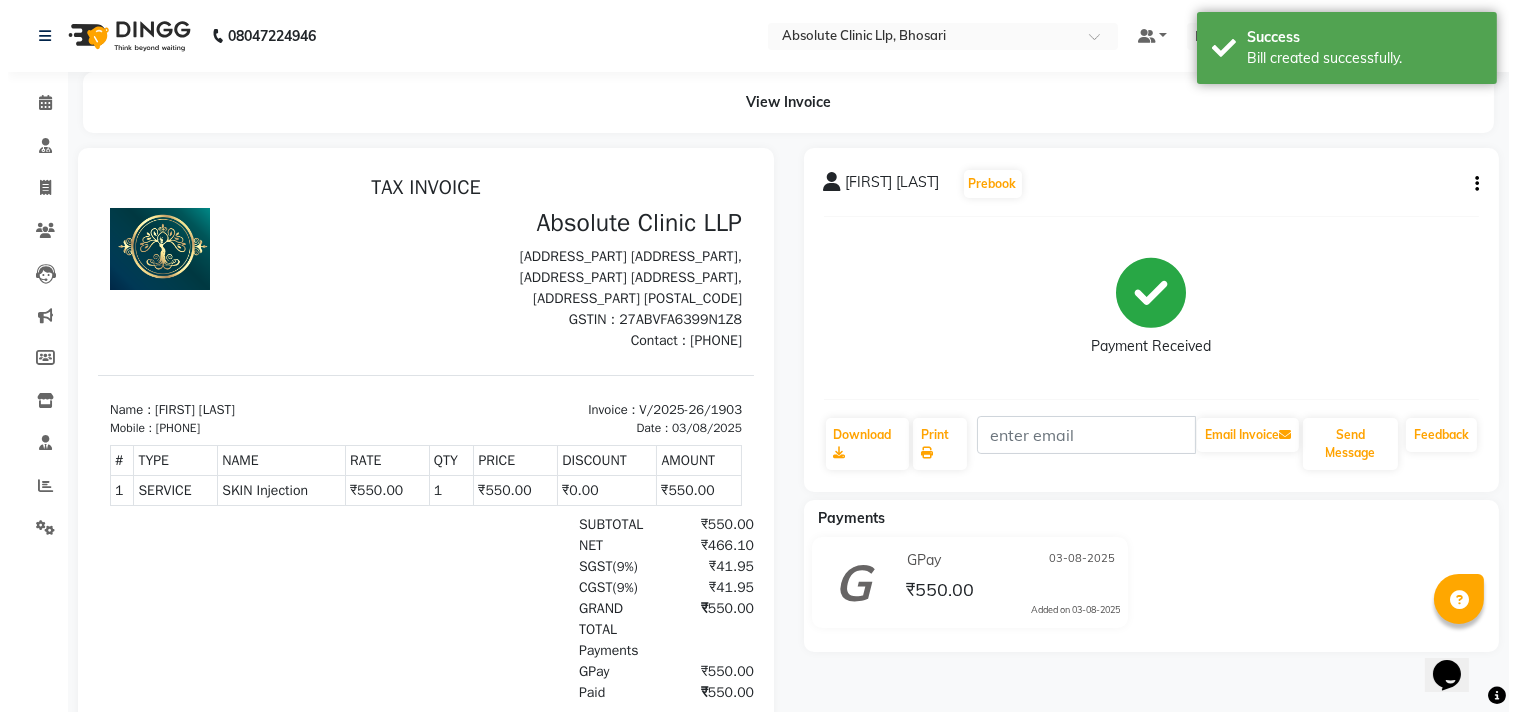 scroll, scrollTop: 0, scrollLeft: 0, axis: both 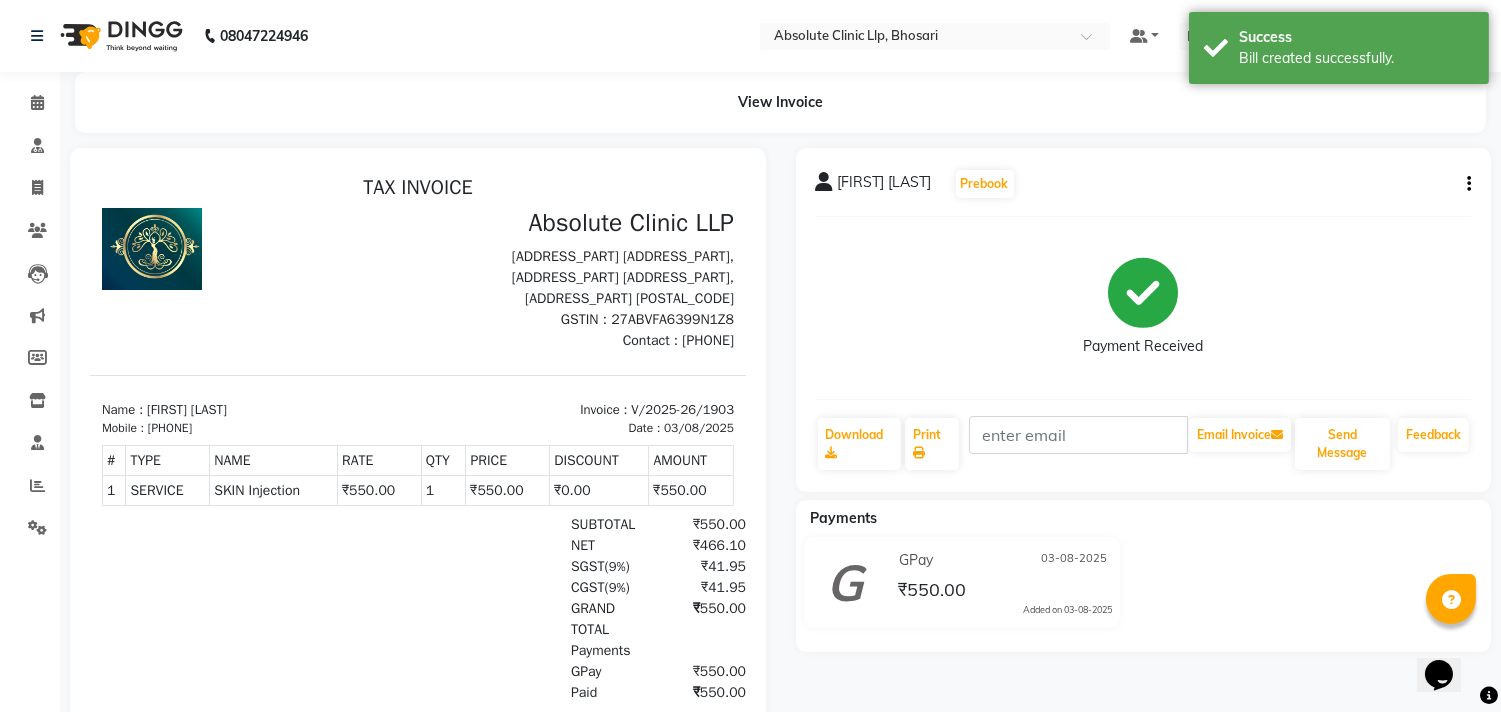 click 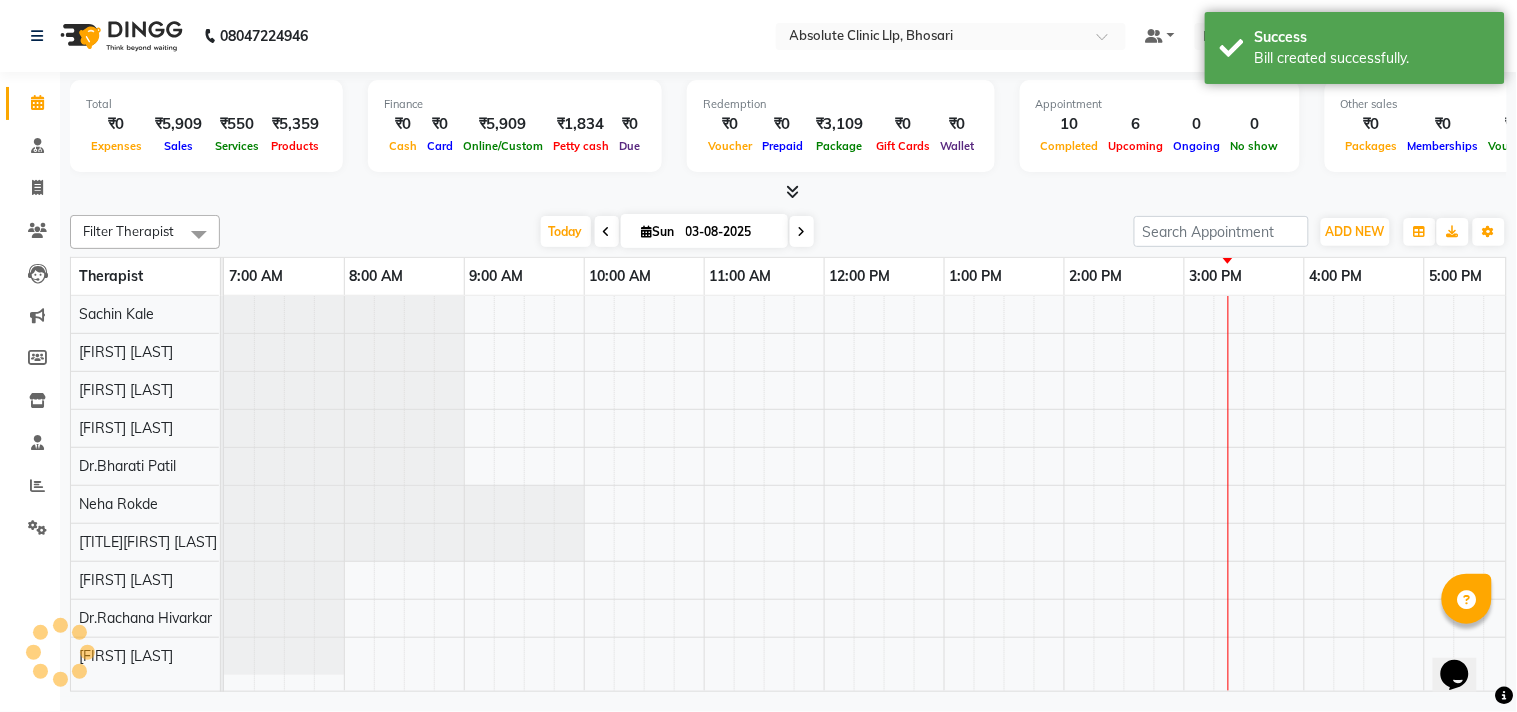 scroll, scrollTop: 0, scrollLeft: 0, axis: both 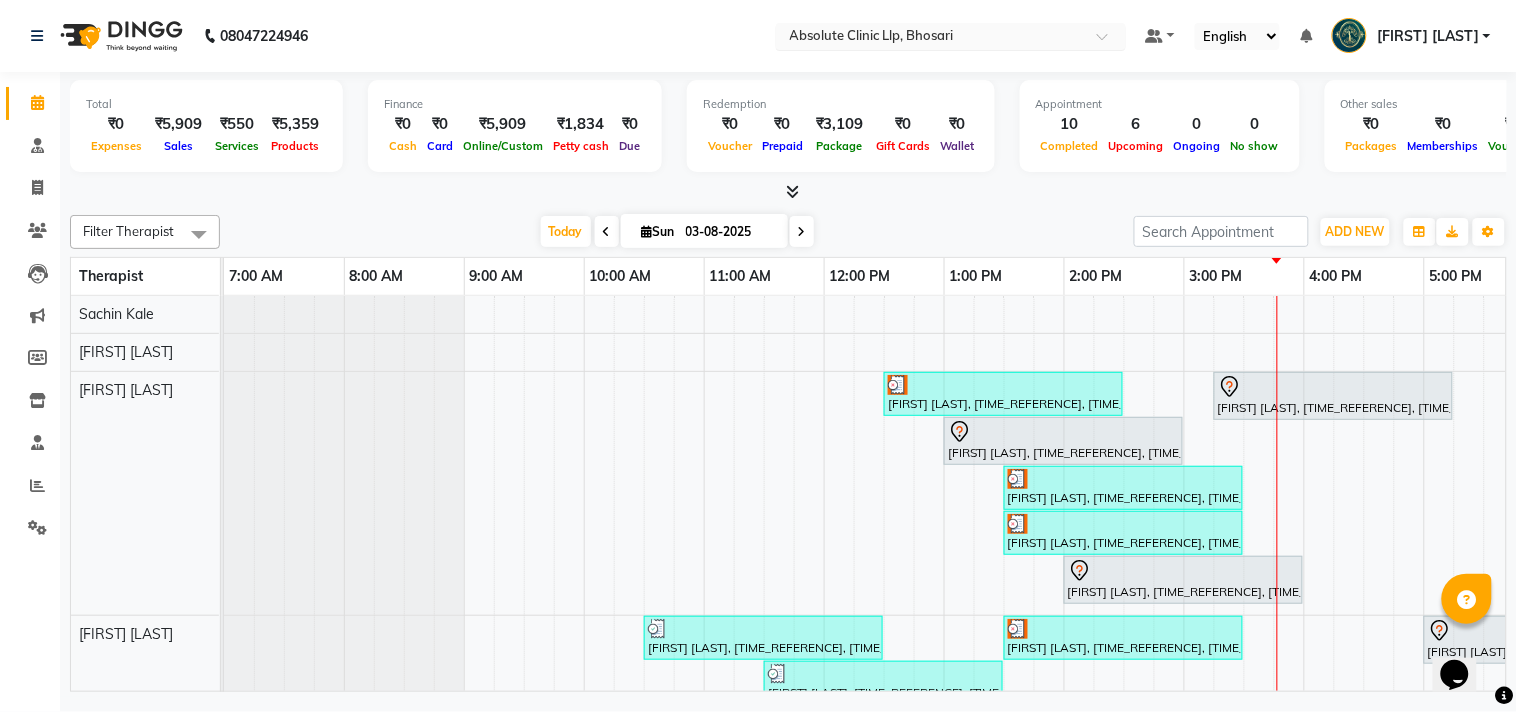 click at bounding box center (931, 38) 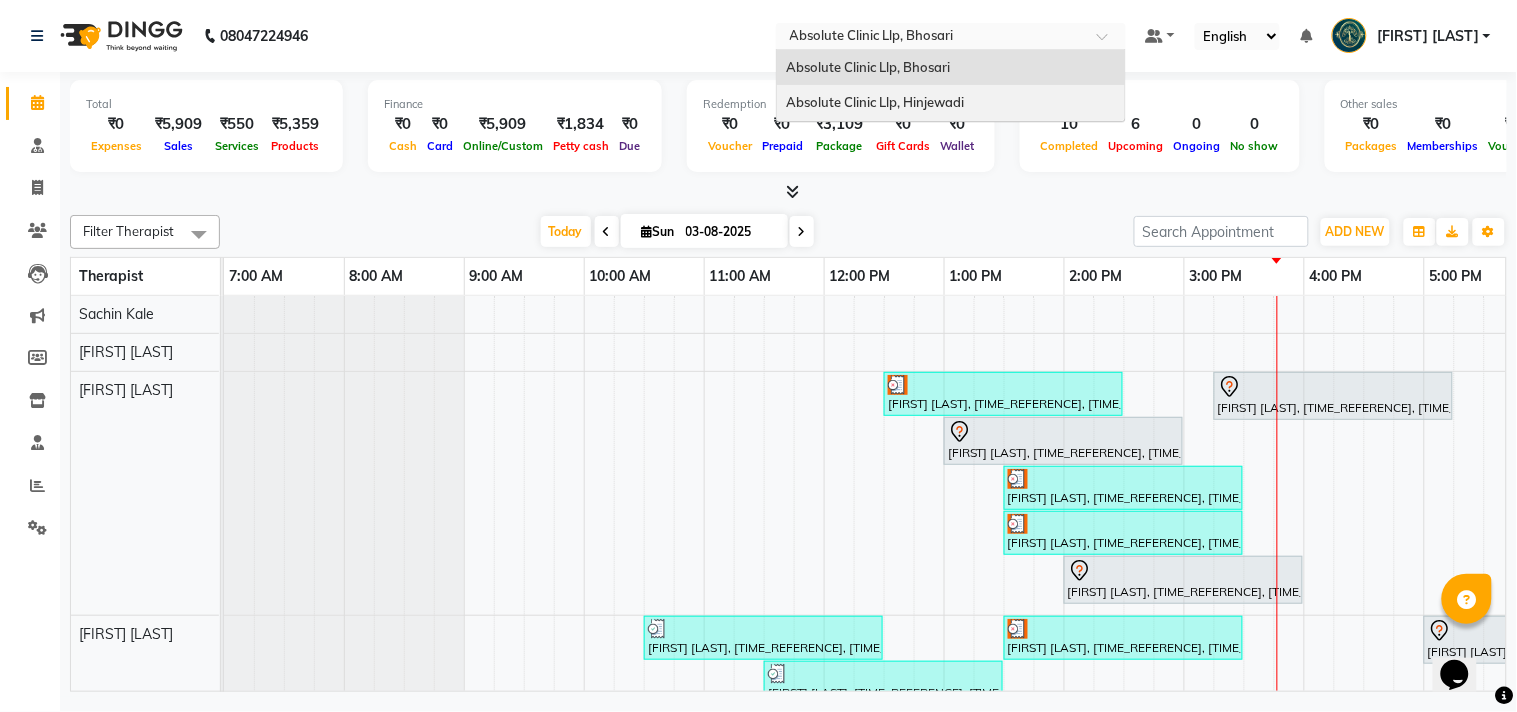 click on "Absolute Clinic Llp, Hinjewadi" at bounding box center [876, 102] 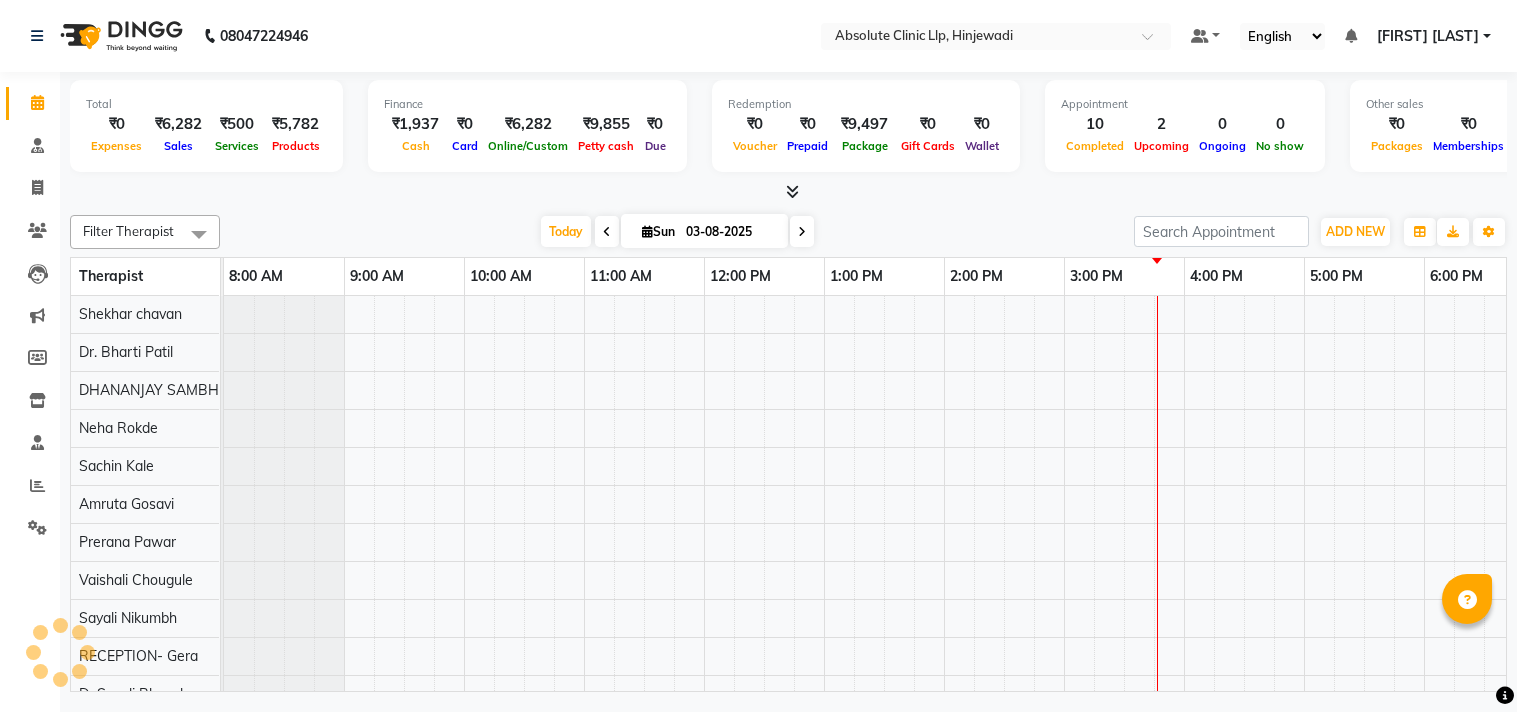 scroll, scrollTop: 0, scrollLeft: 0, axis: both 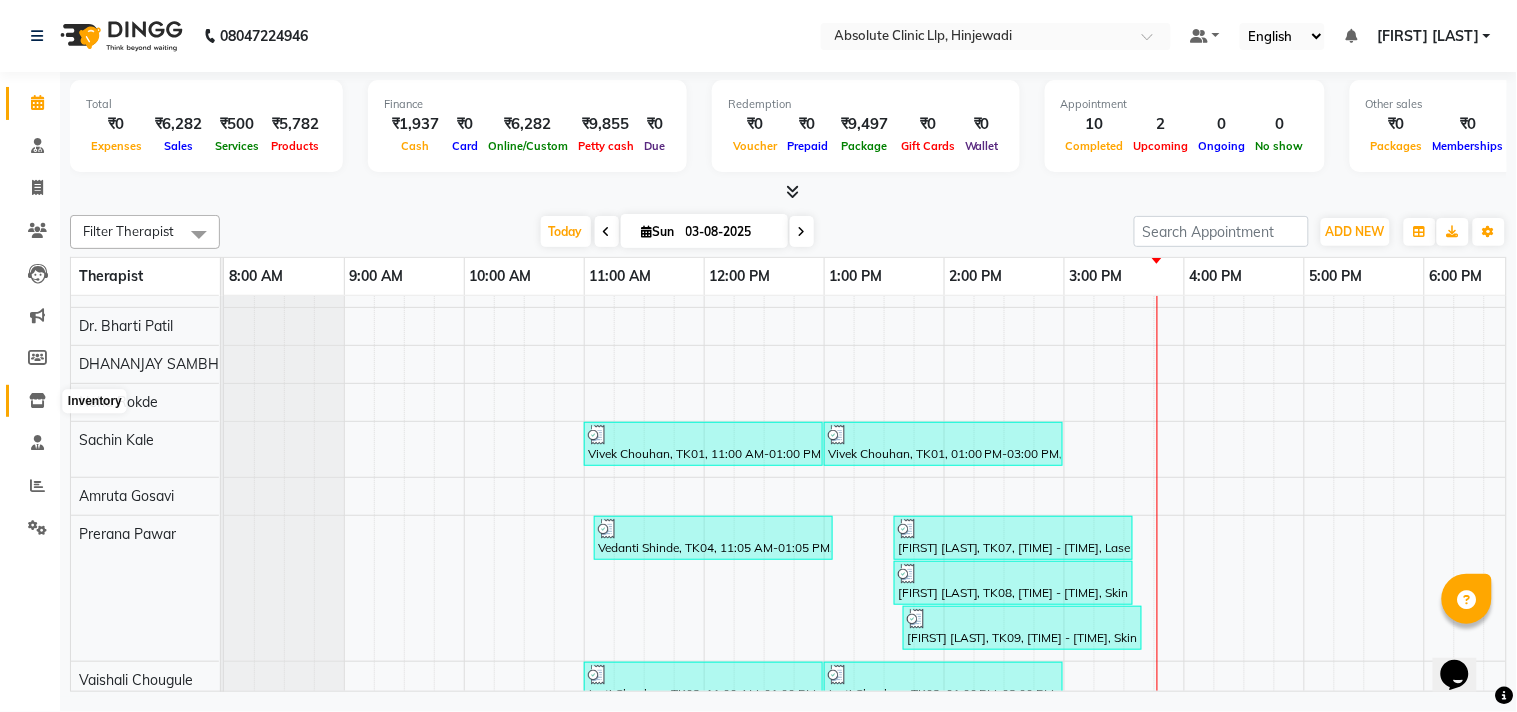 click 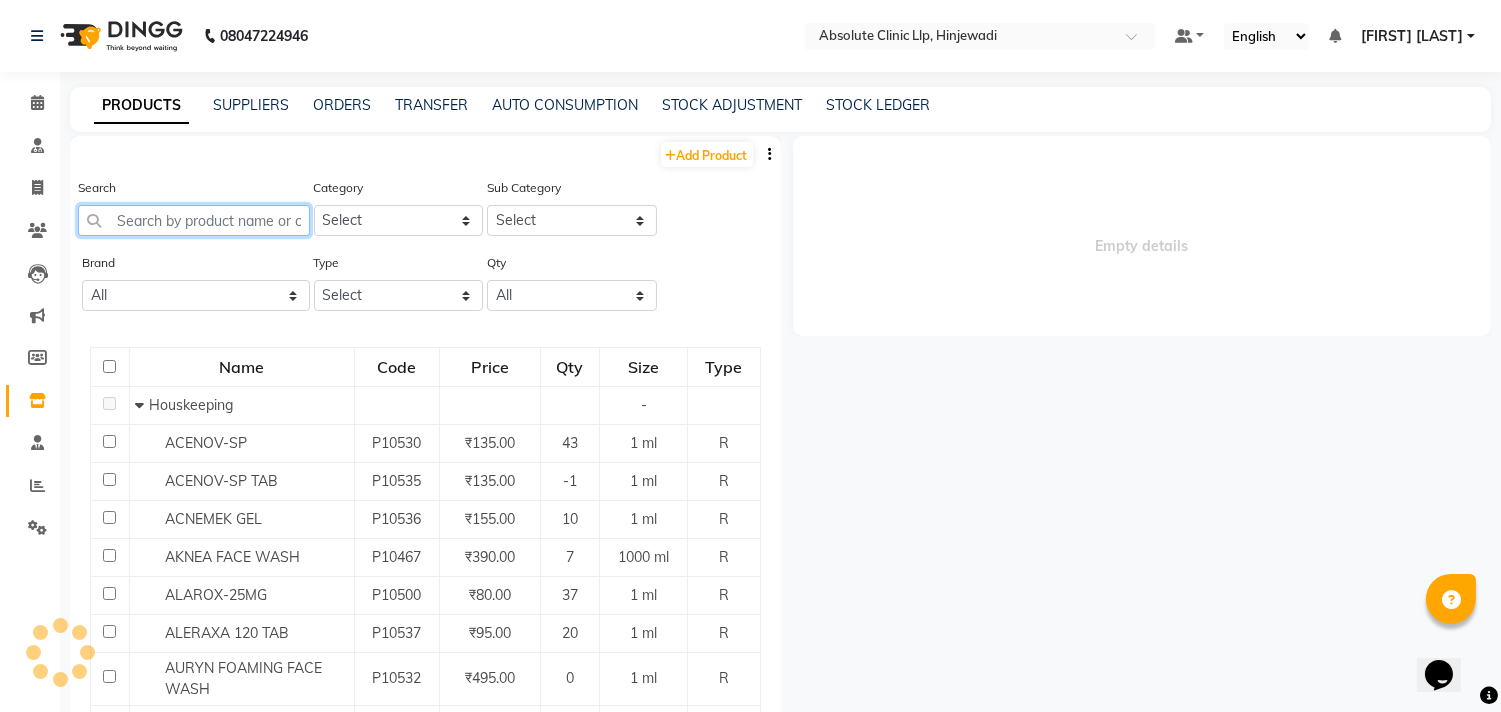 click 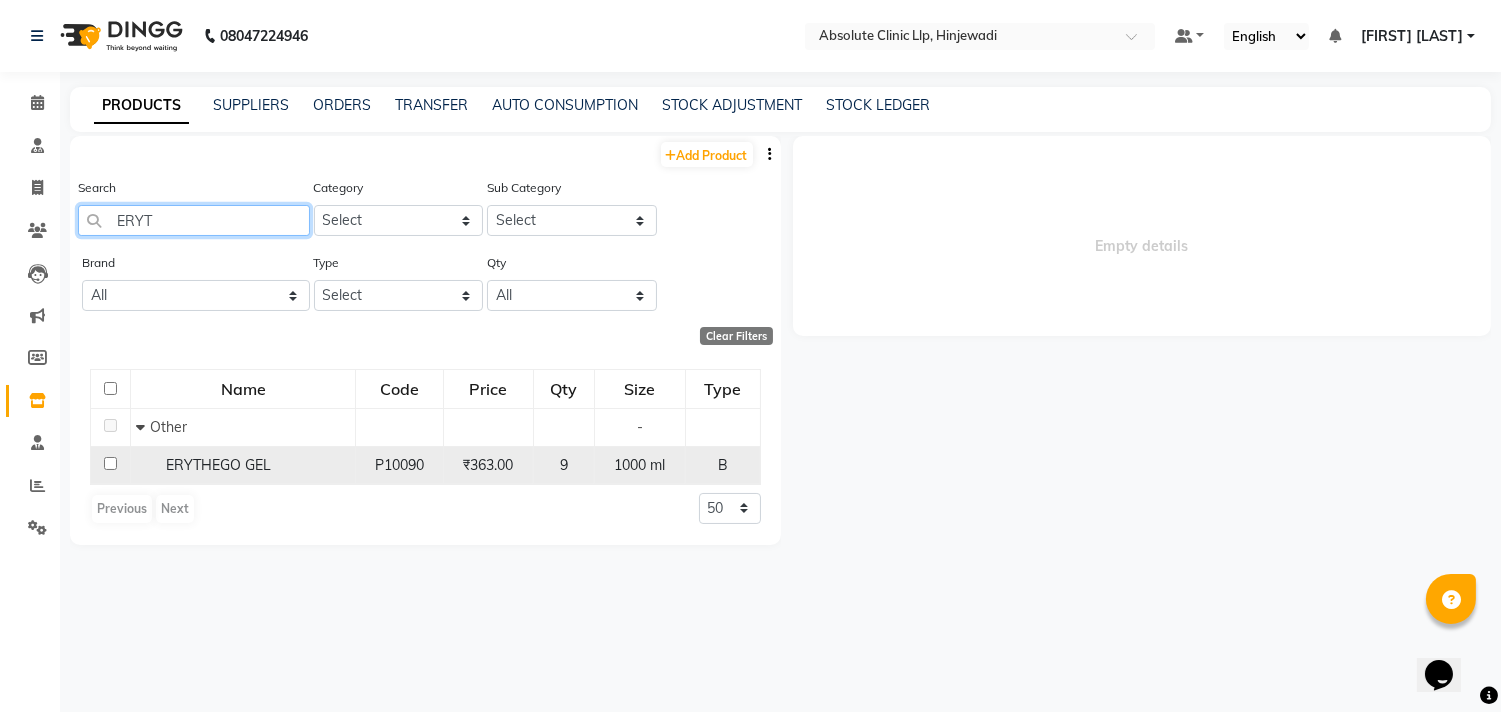 type on "ERYT" 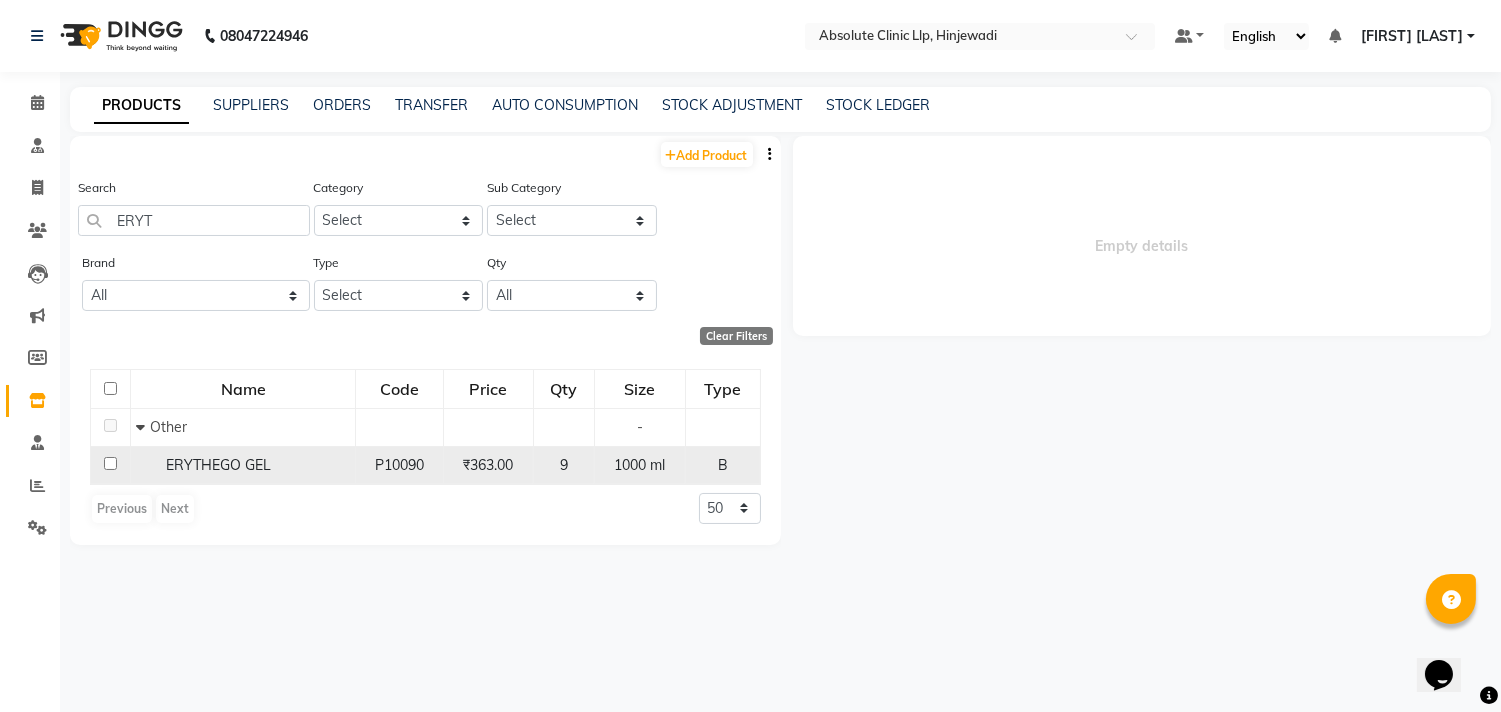 click 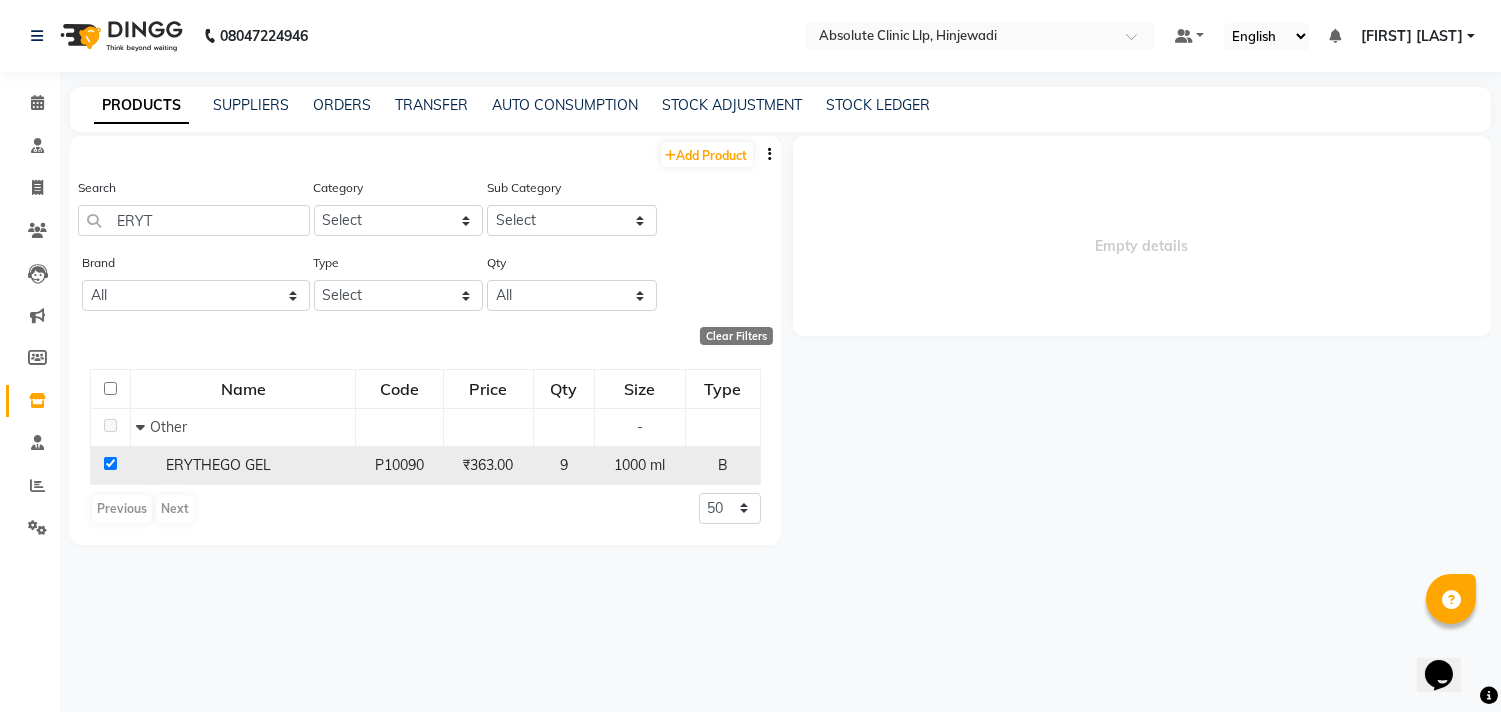 checkbox on "true" 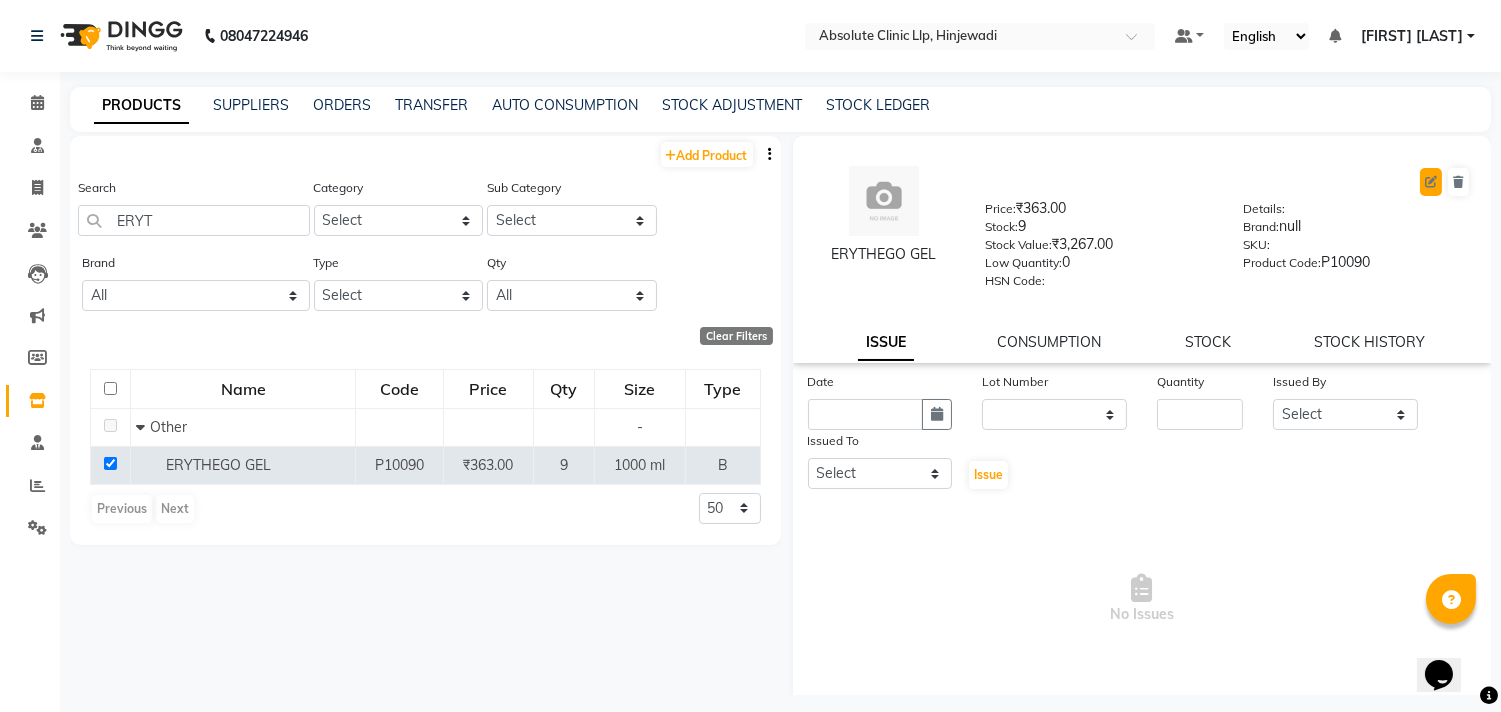 click 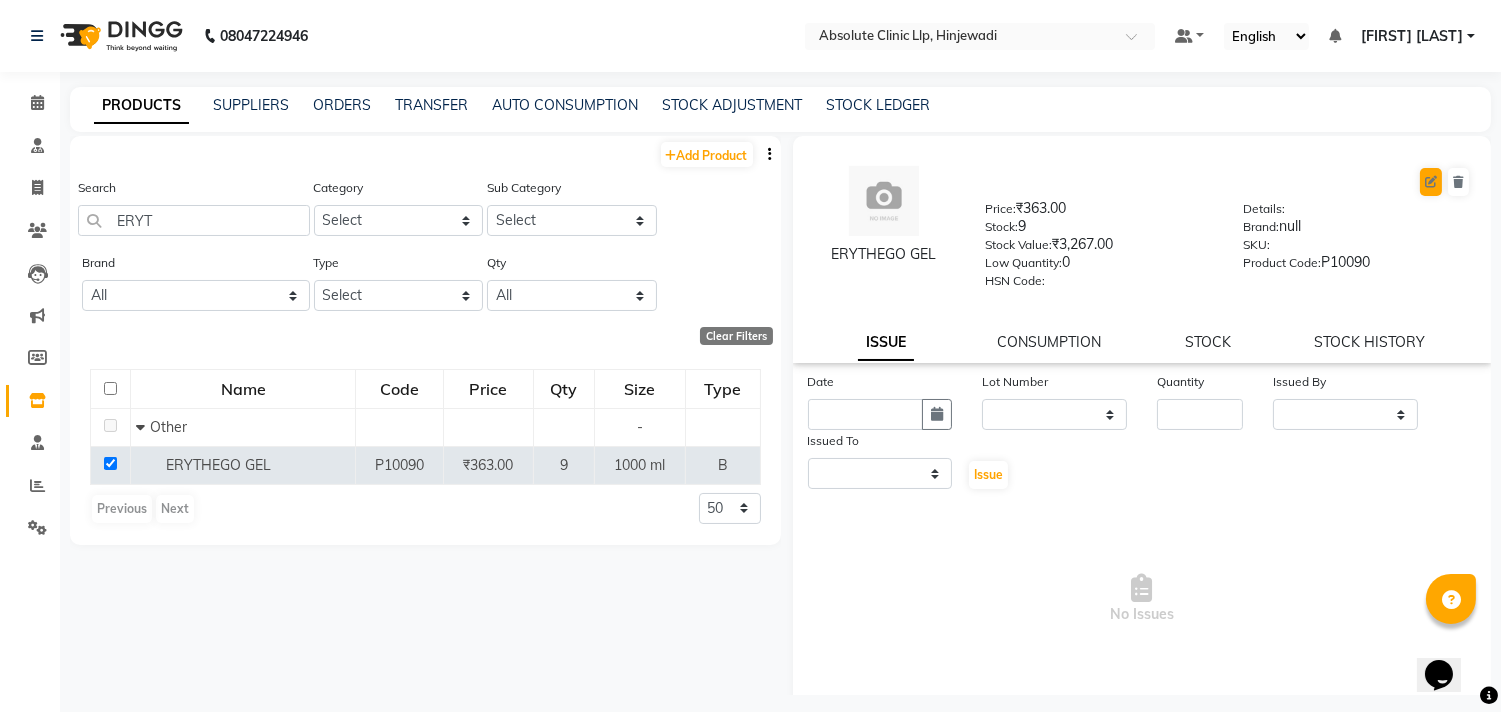 select on "B" 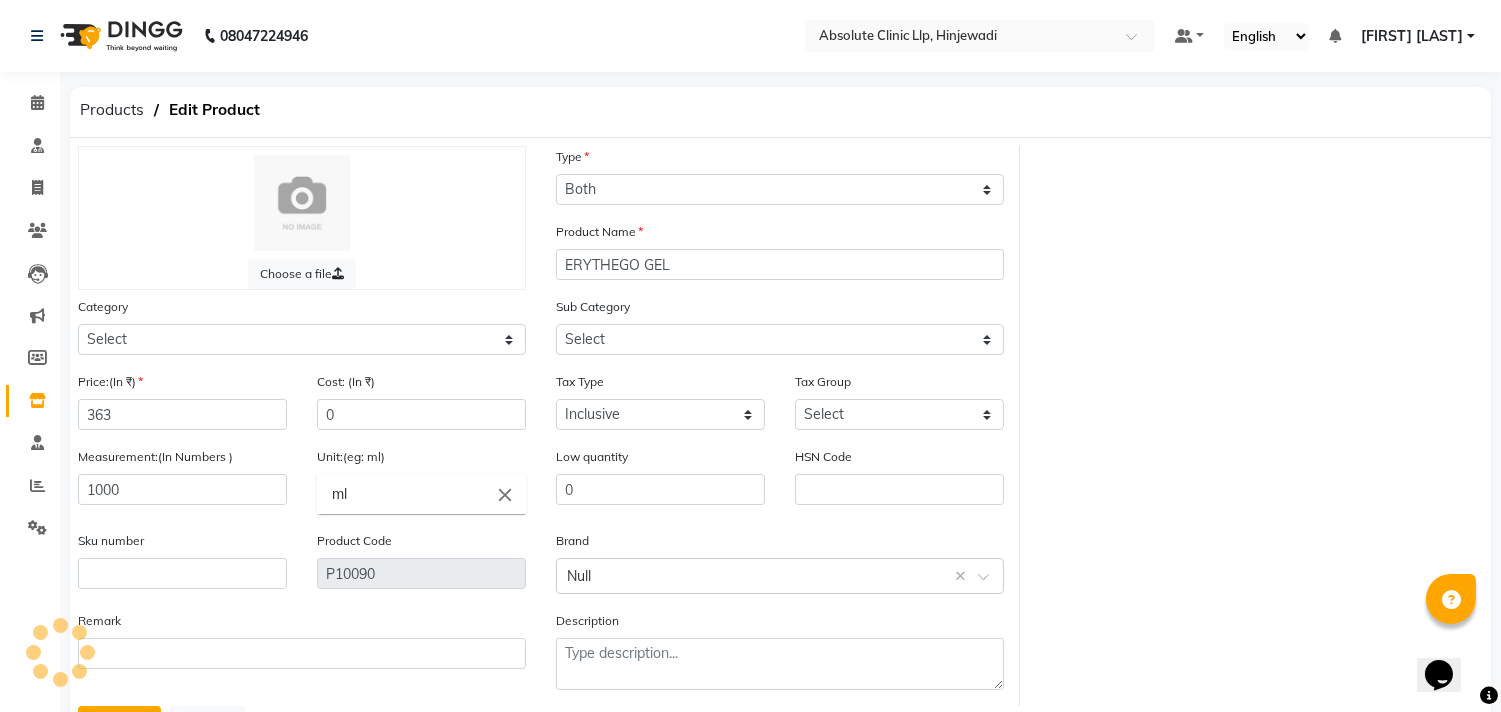 select on "648801904" 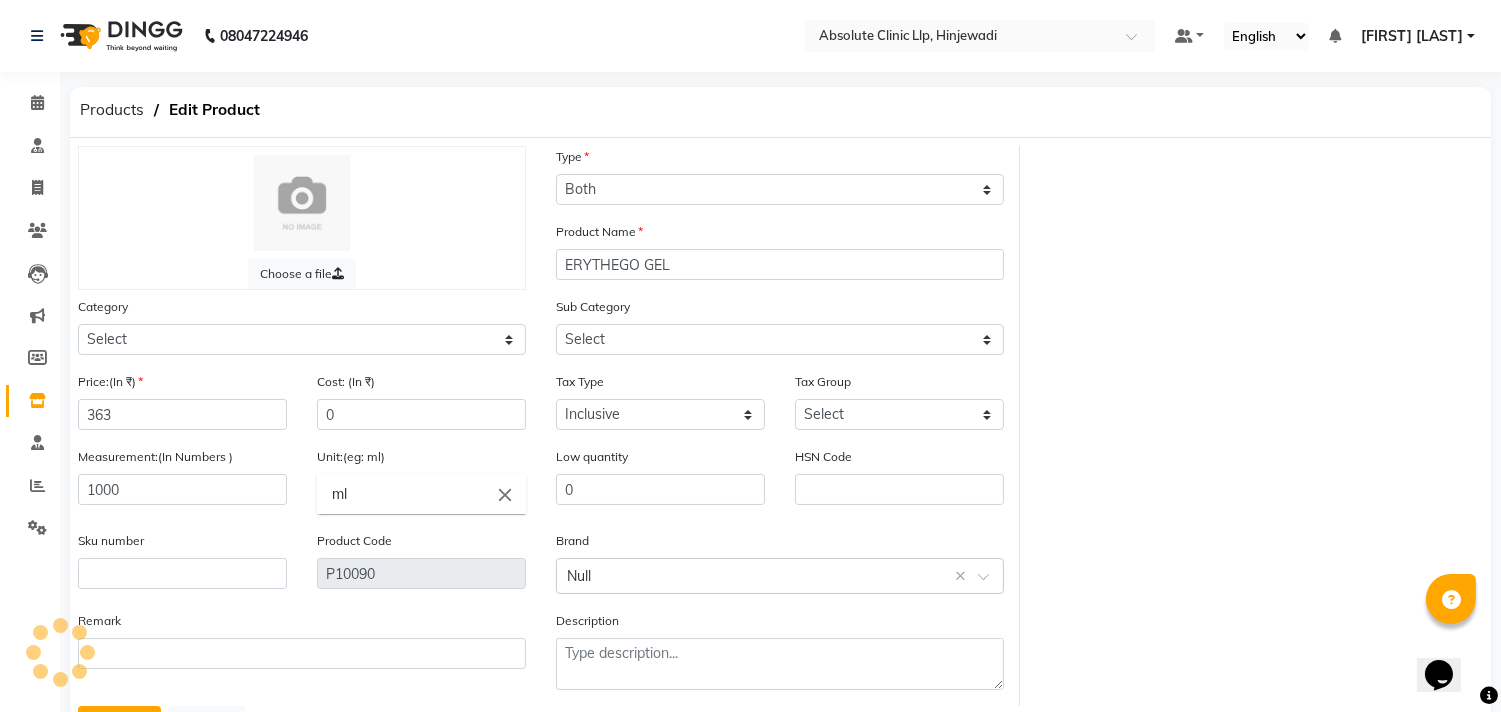 select on "648801900" 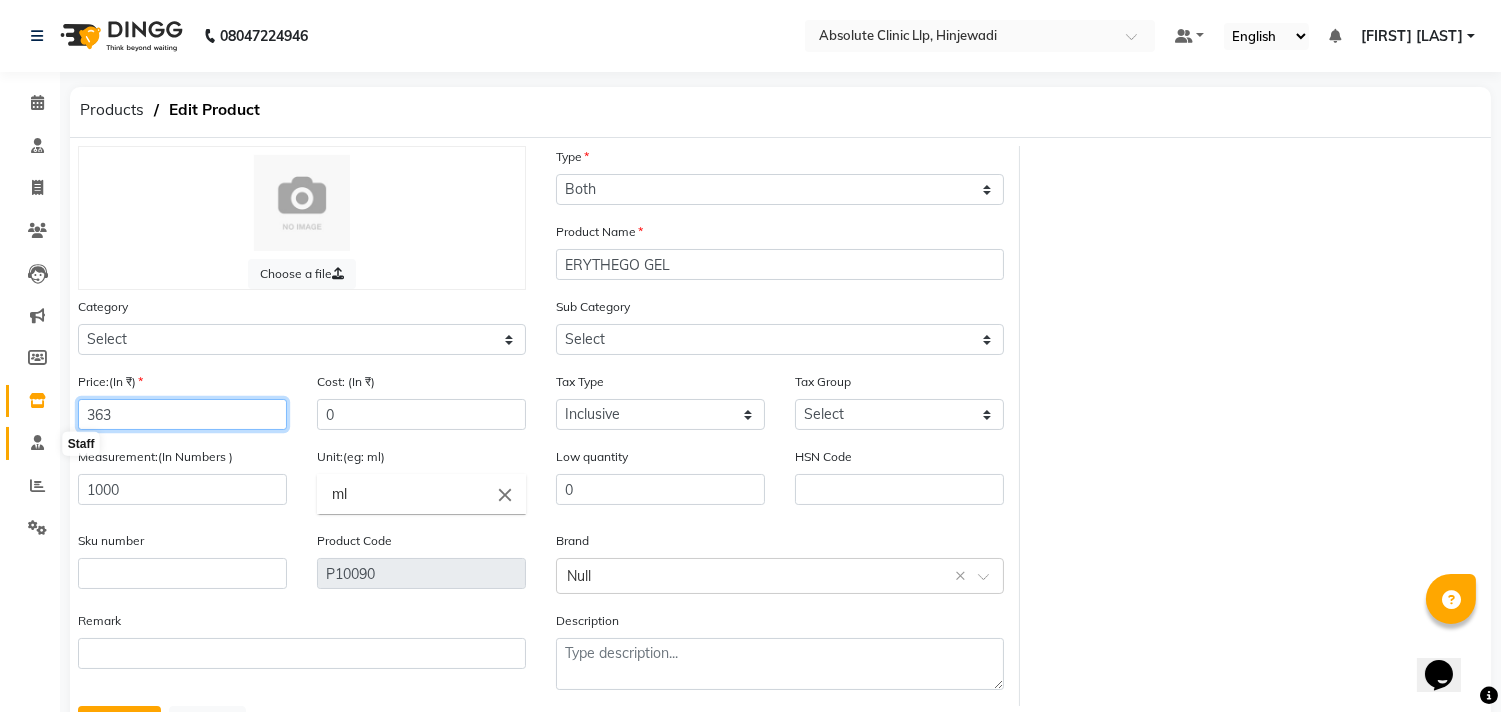 drag, startPoint x: 157, startPoint y: 421, endPoint x: 28, endPoint y: 432, distance: 129.46814 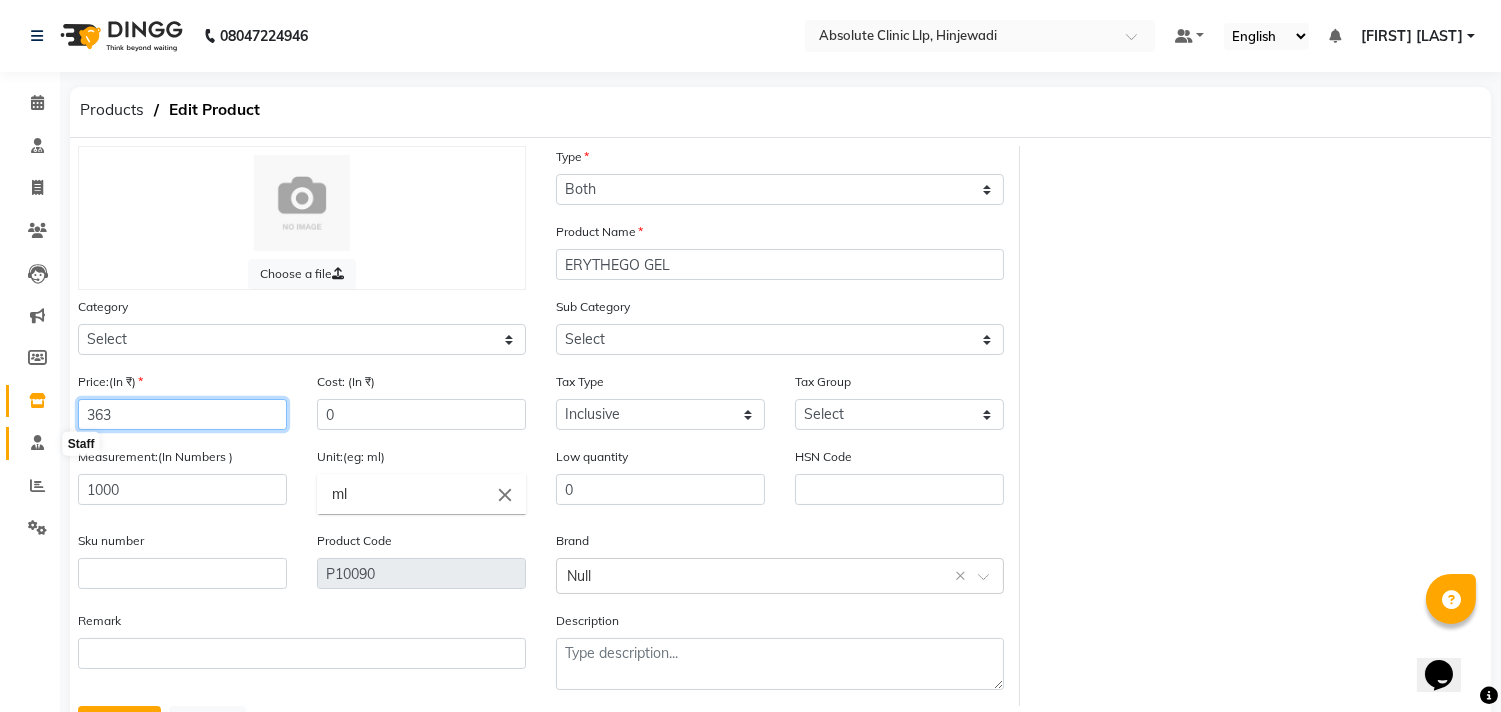 click on "08047224946 Select Location × Absolute Clinic Llp, Hinjewadi Default Panel My Panel English ENGLISH Español العربية मराठी हिंदी ગુજરાતી தமிழ் 中文 Notifications nothing to show Shekhar Chavan Manage Profile Change Password Sign out  Version:3.15.11  ☀ Absolute Clinic LLP, Bhosari ☀ Absolute Clinic LLP, Hinjewadi  Calendar  Consultation  Invoice  Clients  Leads   Marketing  Members  Inventory  Staff  Reports  Settings Completed InProgress Upcoming Dropped Tentative Check-In Confirm Bookings Generate Report Segments Page Builder  Products   Edit Product   Choose a file Type Select Type Both Retail Consumable Product Name ERYTHEGO GEL Category Select Hair Skin Makeup Personal Care Waxing Disposable Threading Other Sub Category Select Rill Gel Appliances Other Price:(In ₹) 363 Cost: (In ₹) 0 Tax Type Select Inclusive Exclusive Tax Group Select GST 6 GST 12 GST Measurement:(In Numbers ) 1000 Unit:(eg: ml) ml close Low quantity 0 HSN Code Sku number ×" 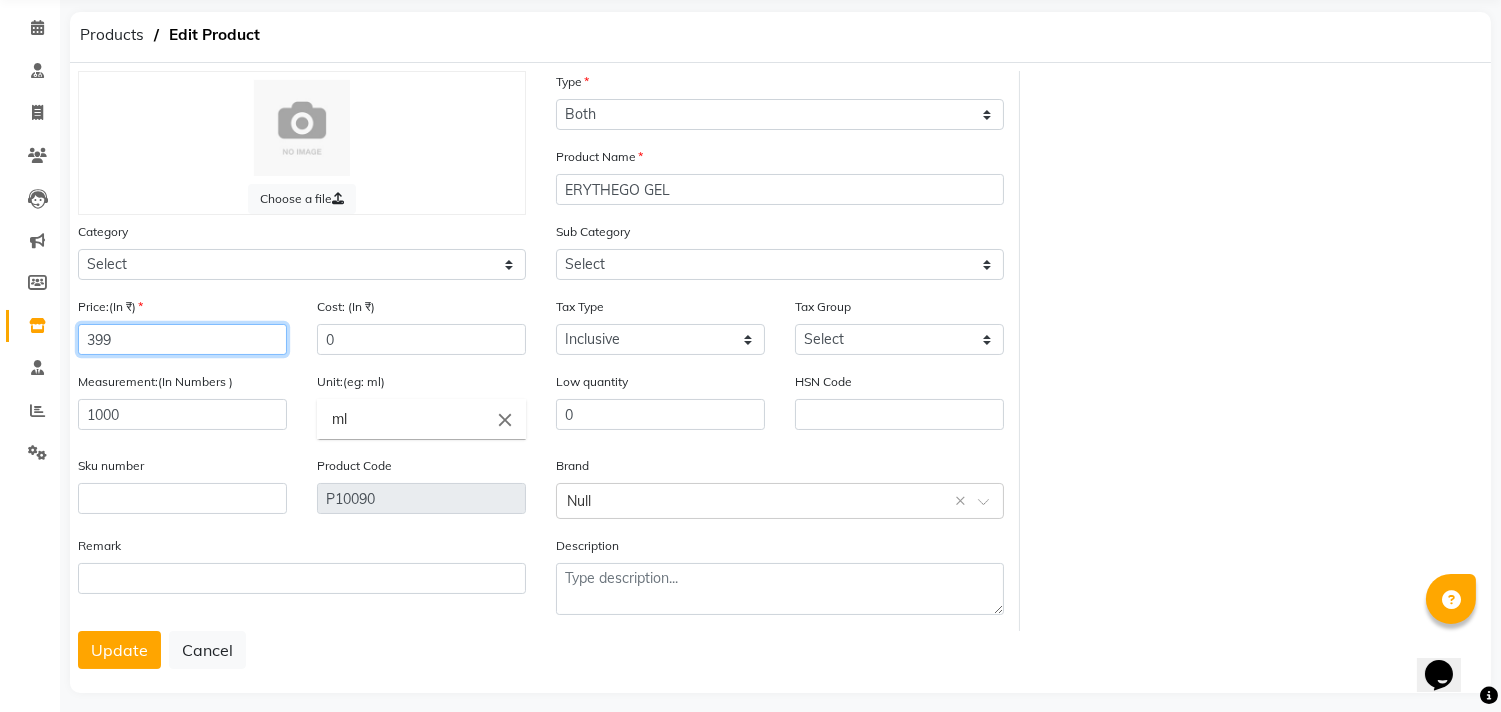 scroll, scrollTop: 91, scrollLeft: 0, axis: vertical 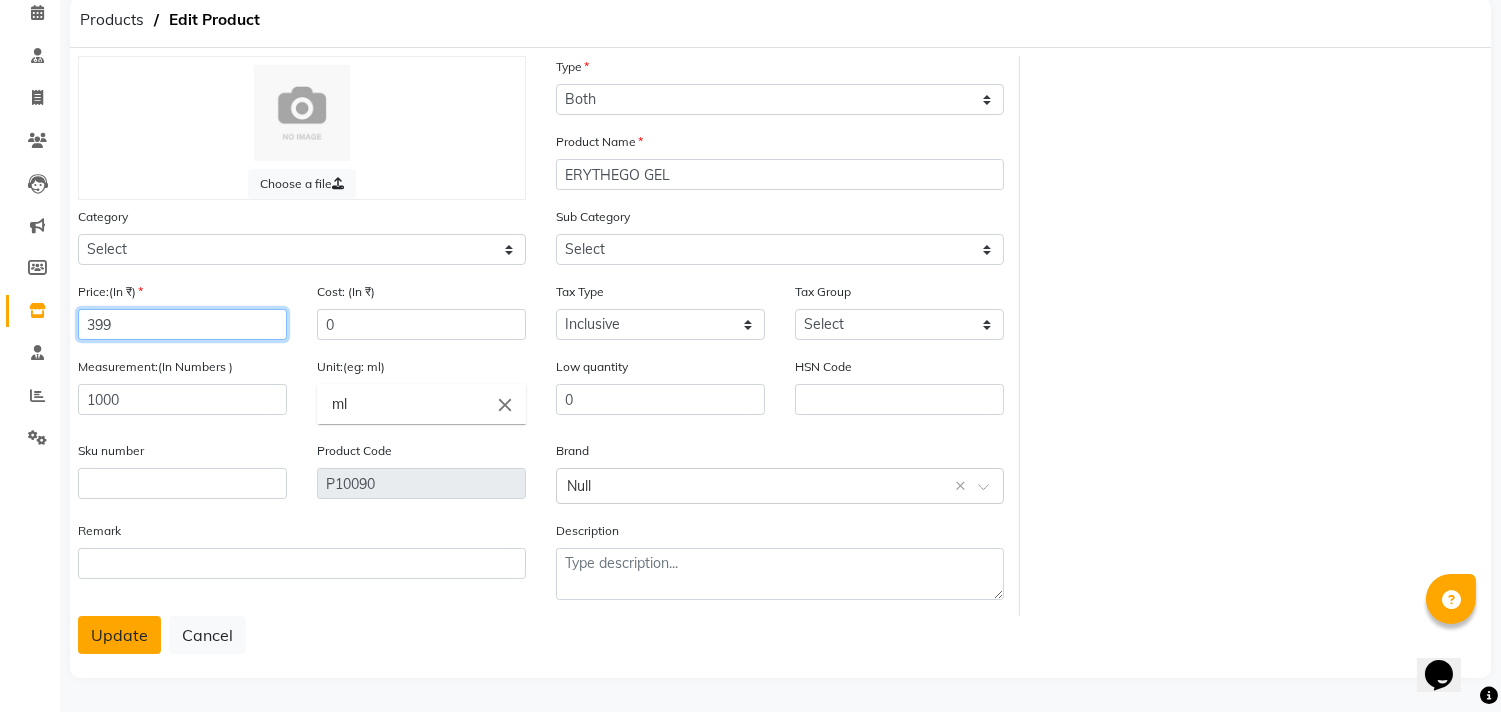 type on "399" 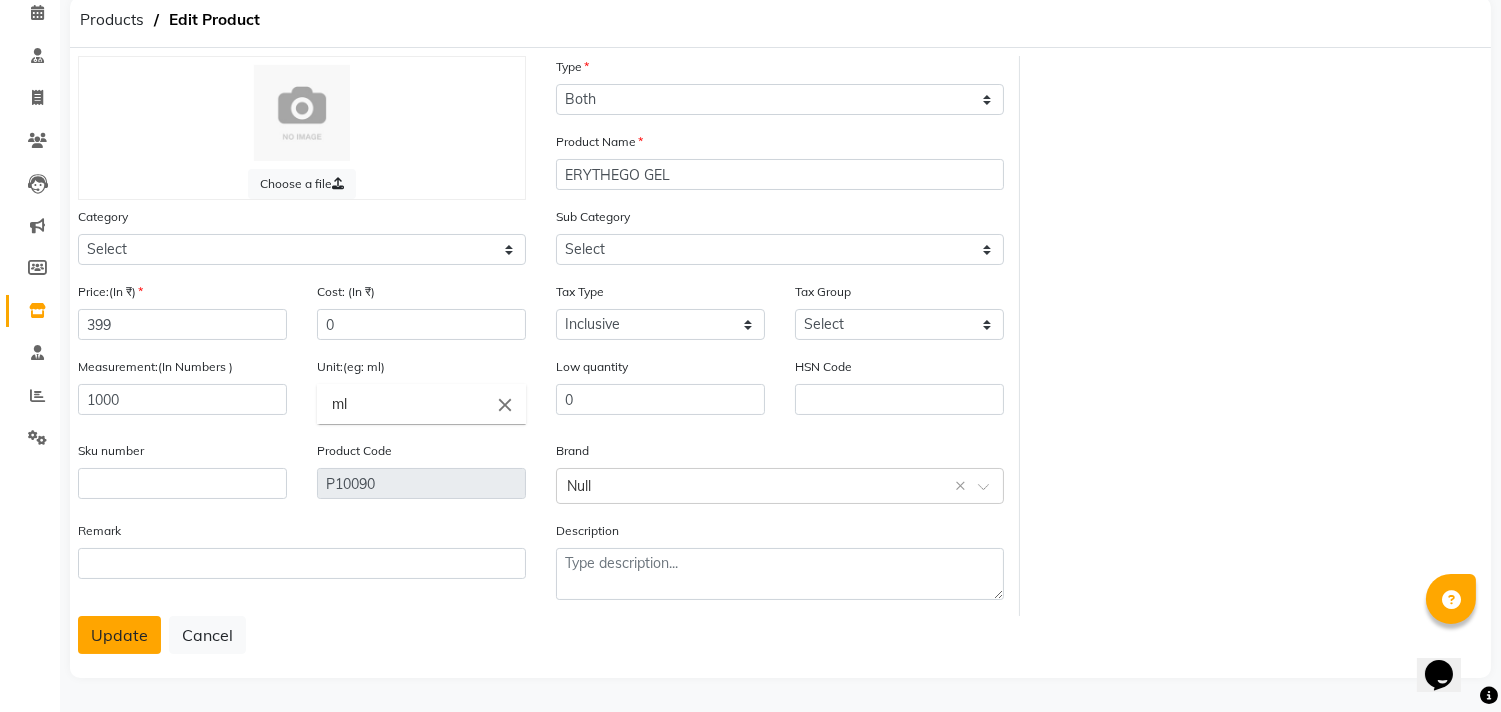 click on "Update" 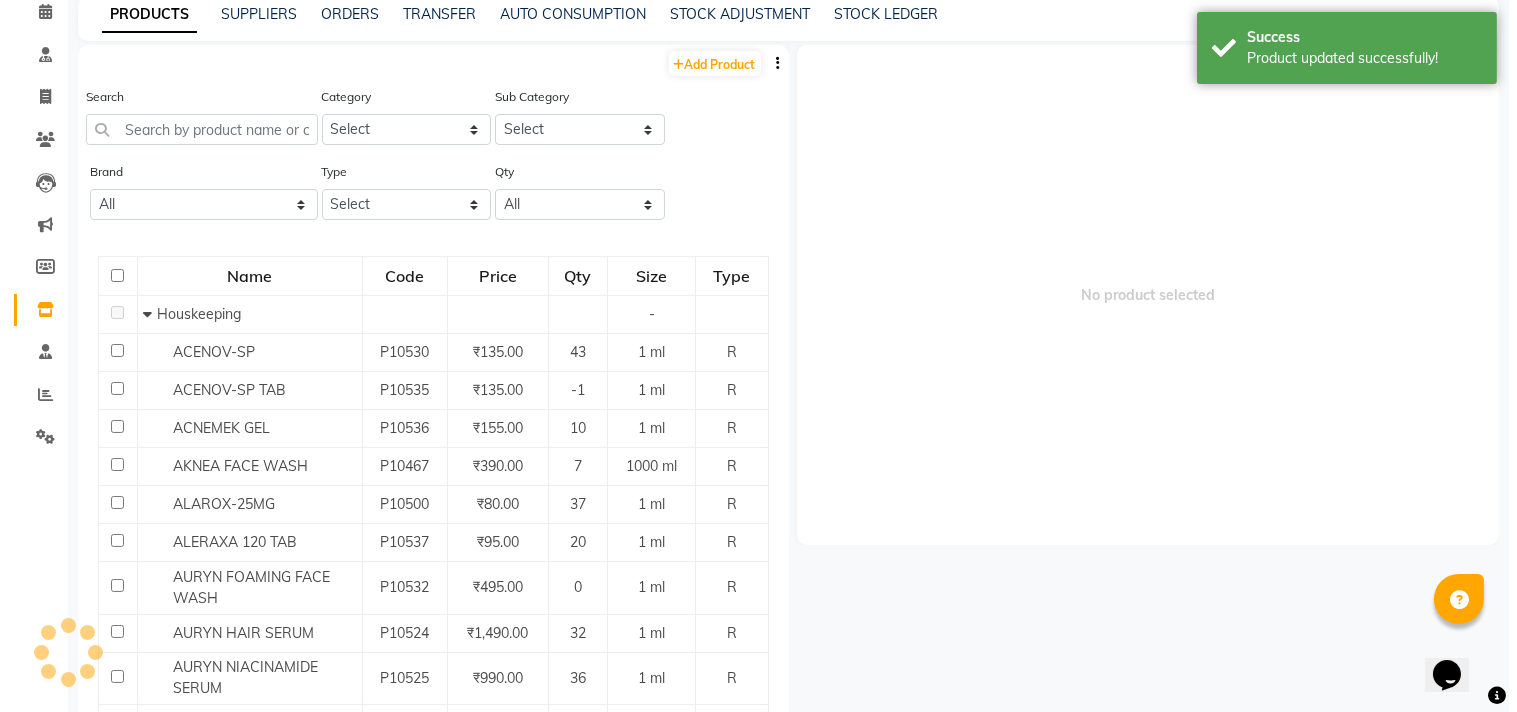 scroll, scrollTop: 0, scrollLeft: 0, axis: both 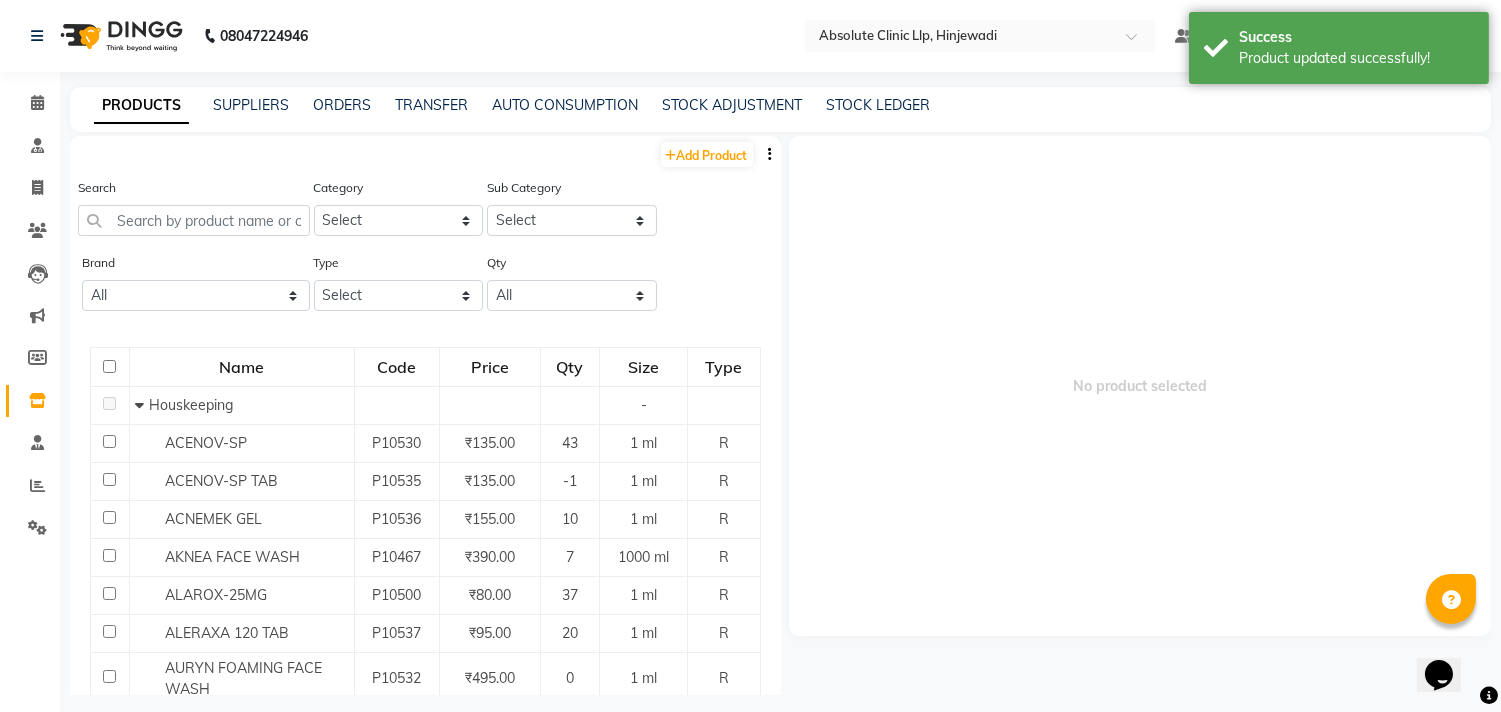 click 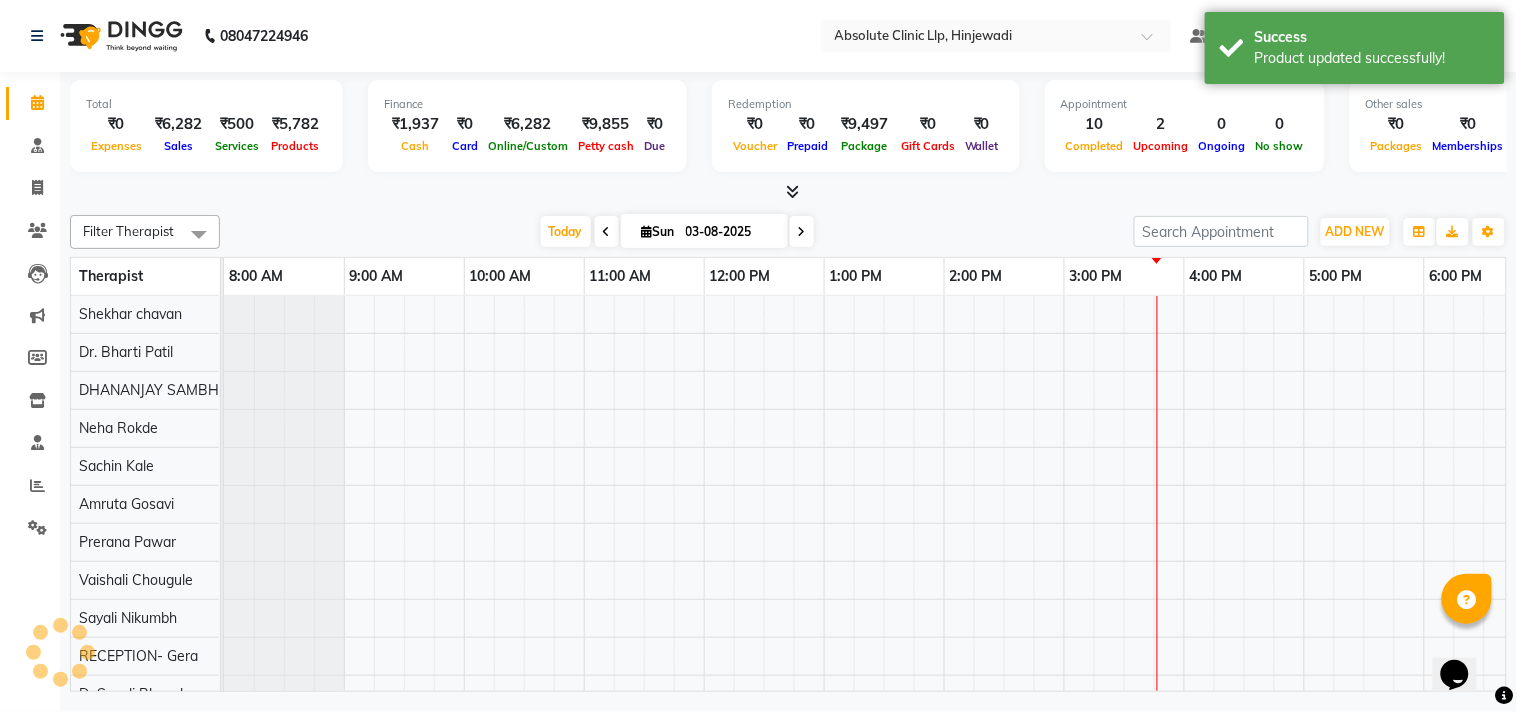 scroll, scrollTop: 0, scrollLeft: 0, axis: both 